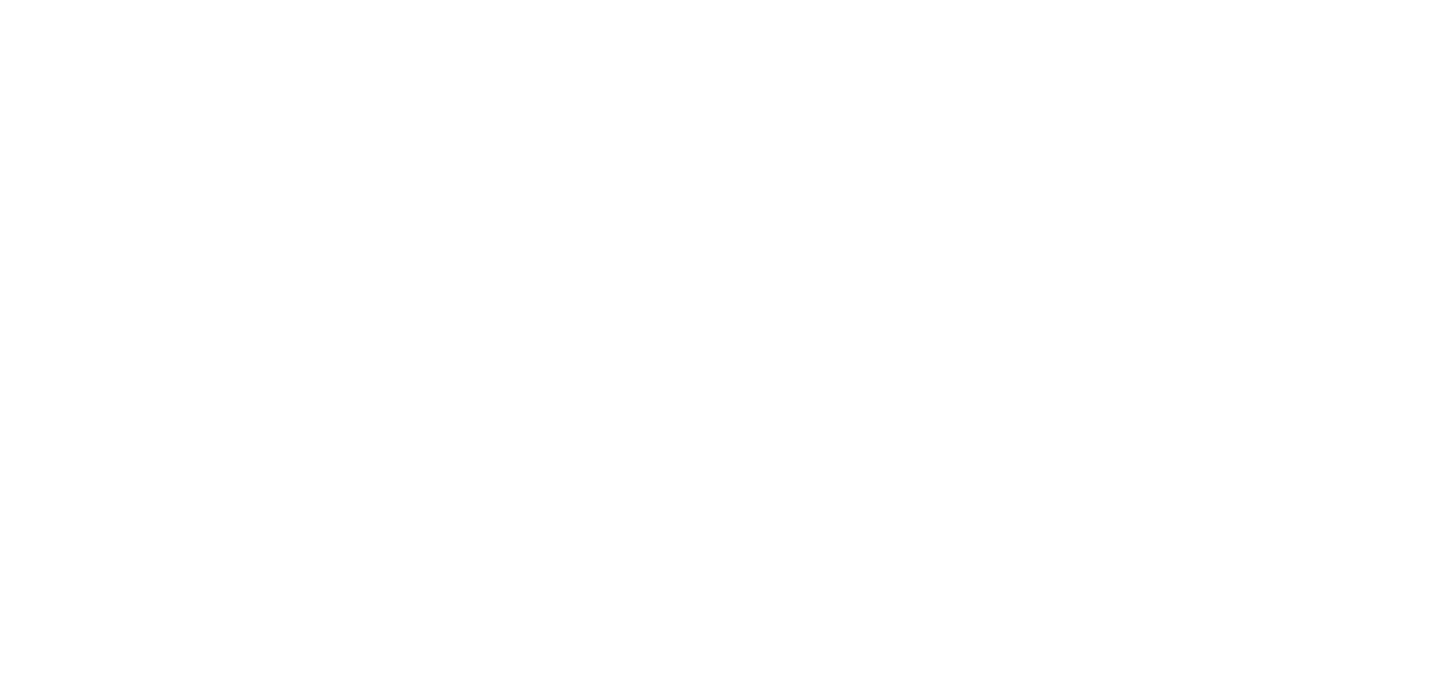 scroll, scrollTop: 0, scrollLeft: 0, axis: both 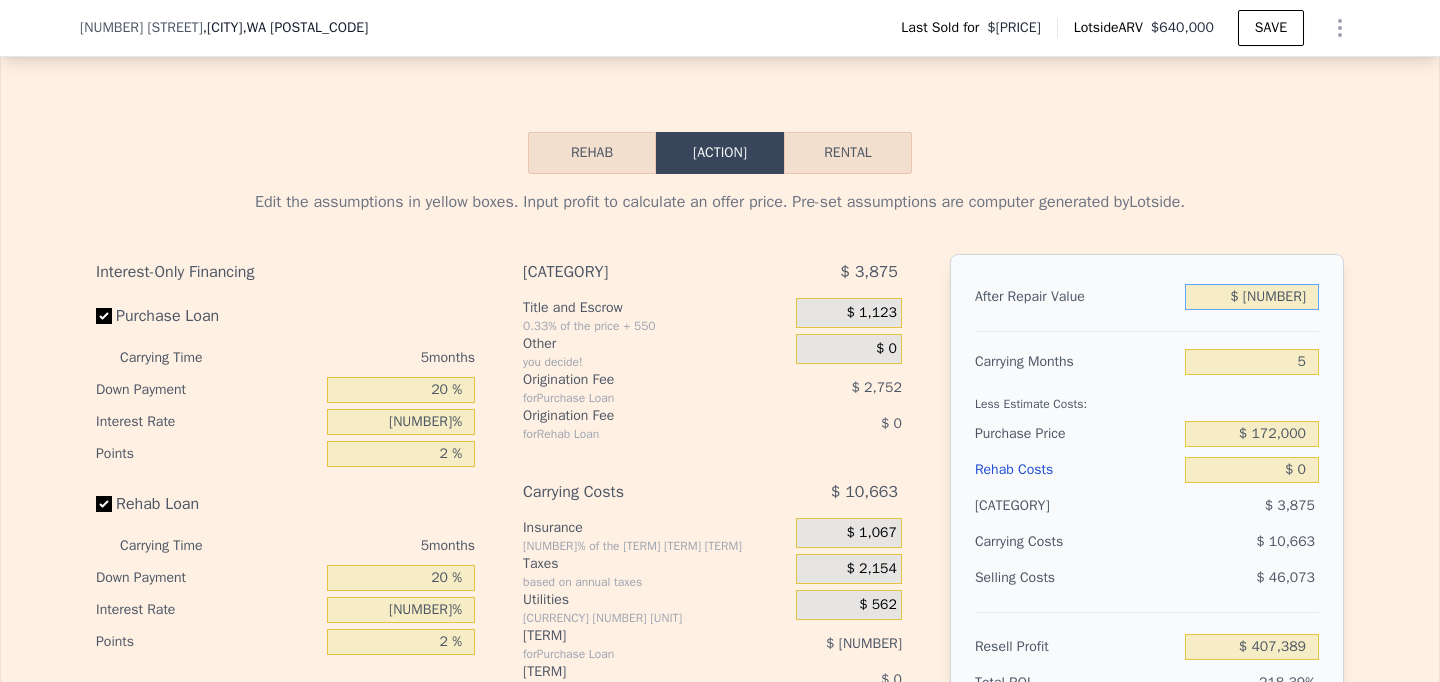click on "$ [NUMBER]" at bounding box center [1252, 297] 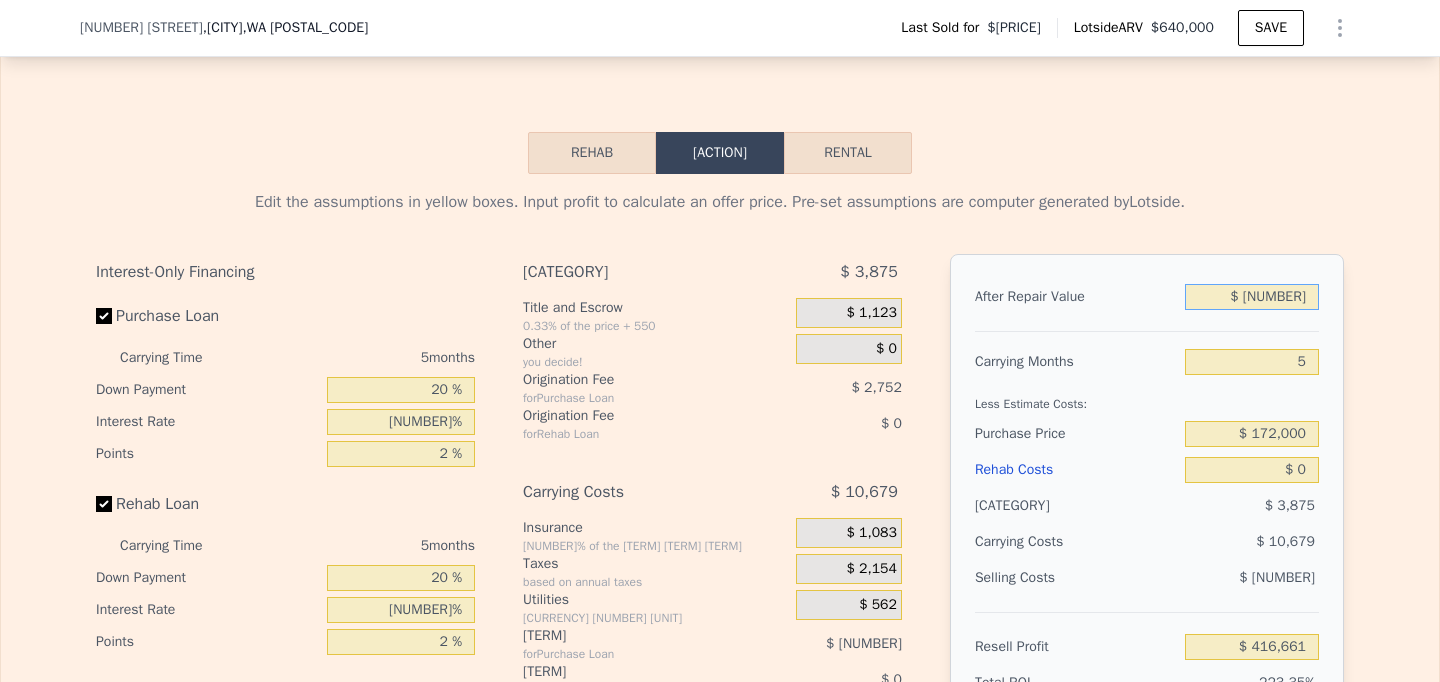 type on "$ [NUMBER]" 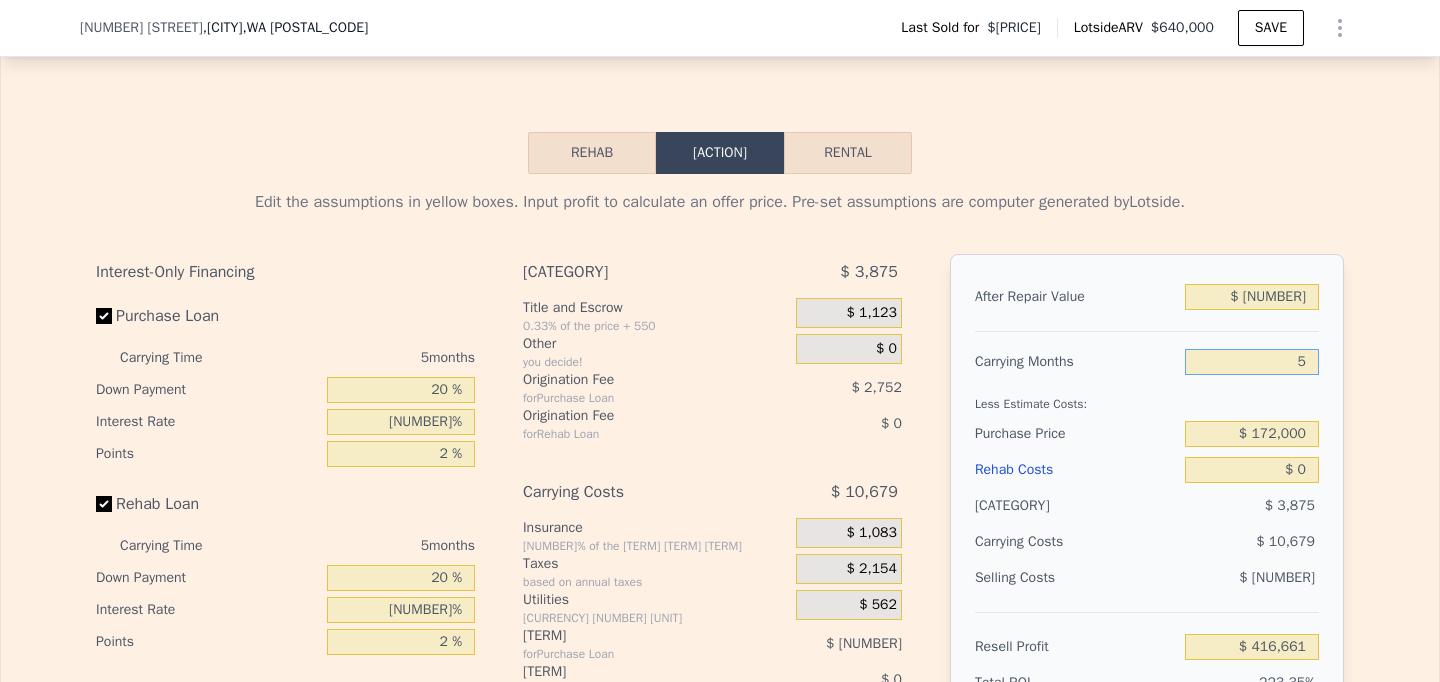 click on "5" at bounding box center (1252, 362) 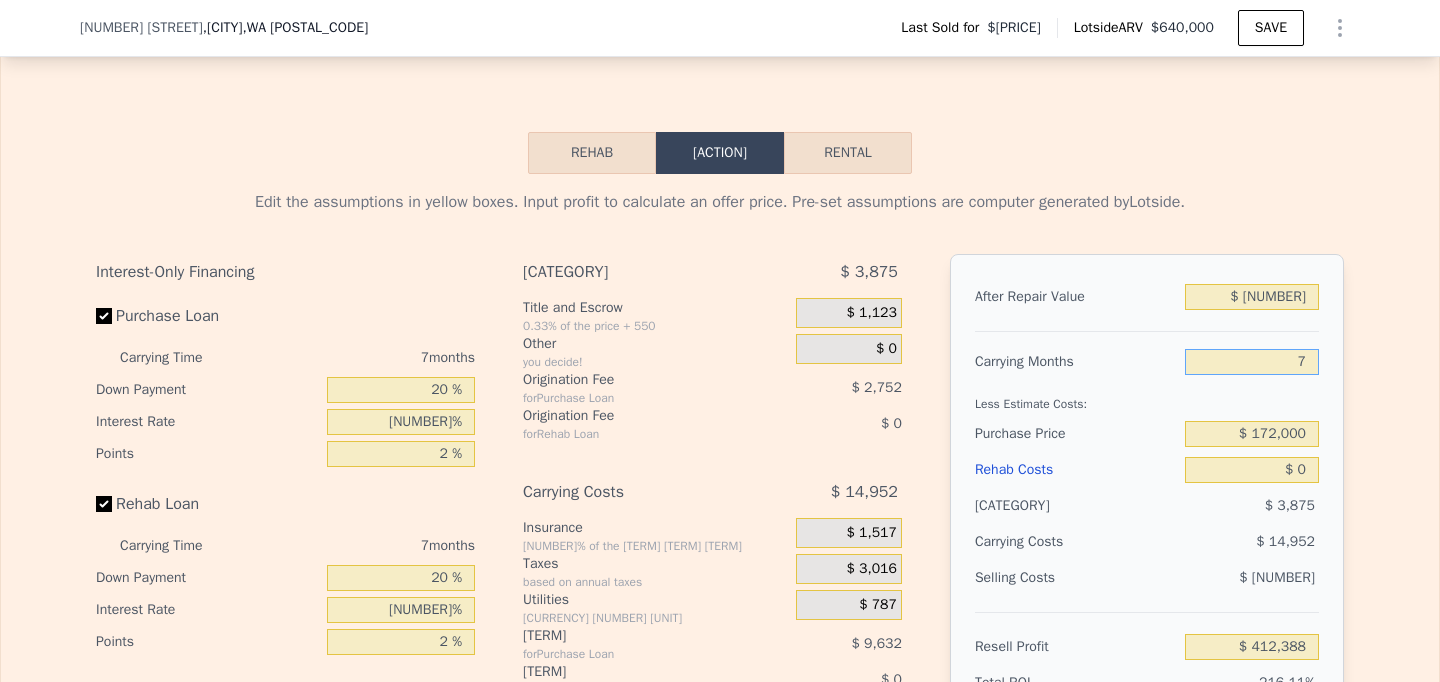 type on "7" 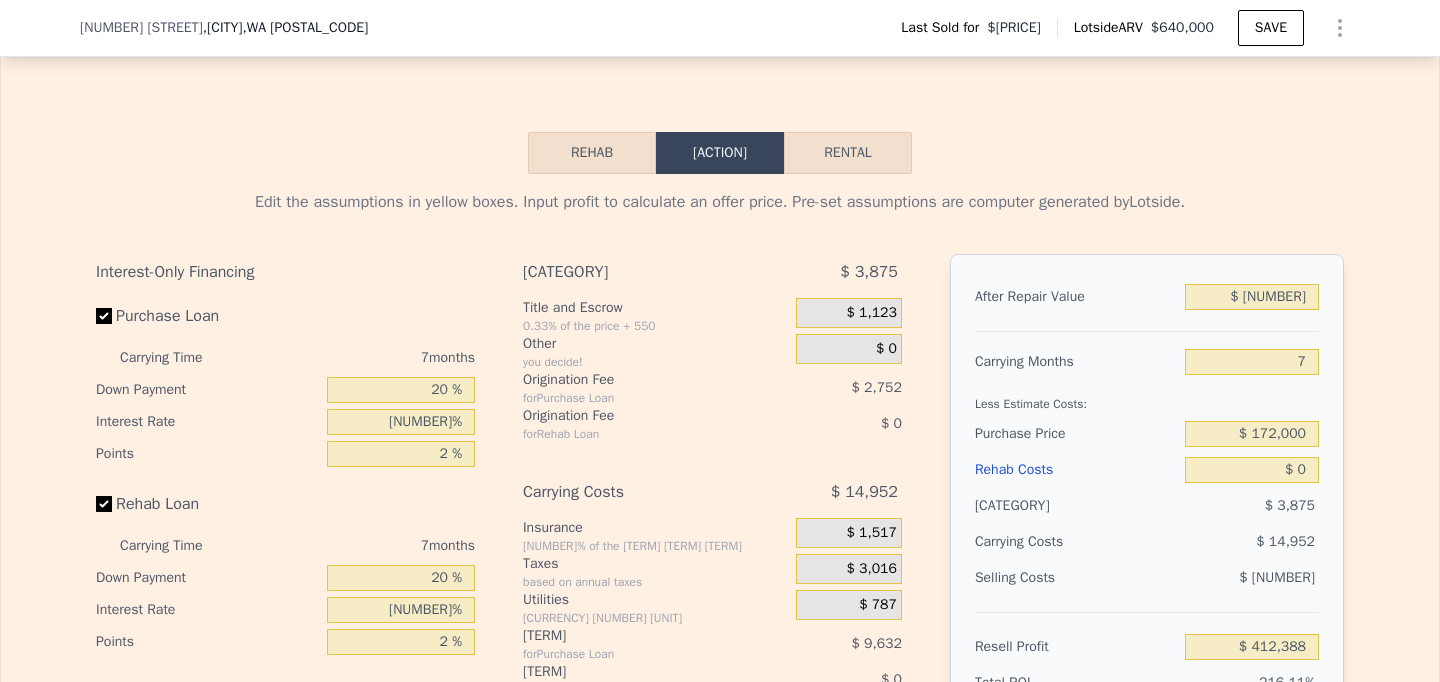 click on "$ 0" at bounding box center (1252, 297) 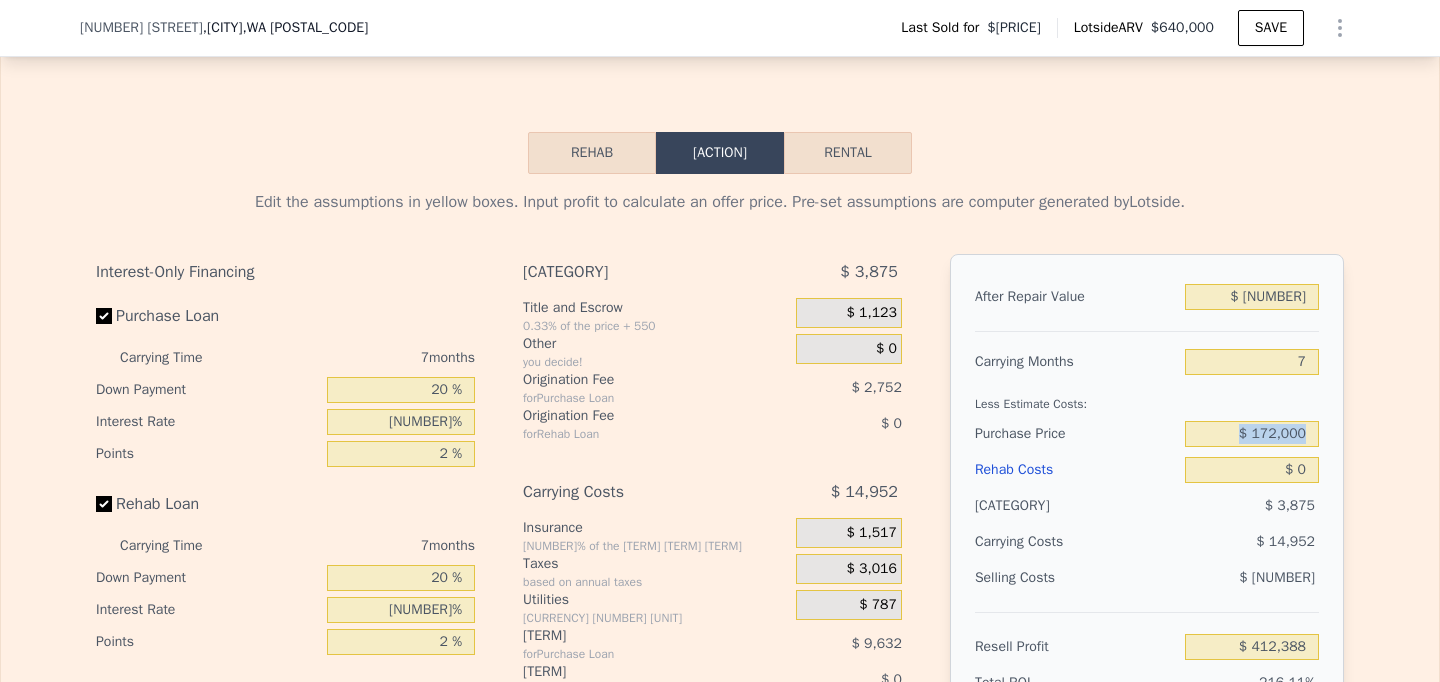 click on "$ 172,000" at bounding box center (1252, 297) 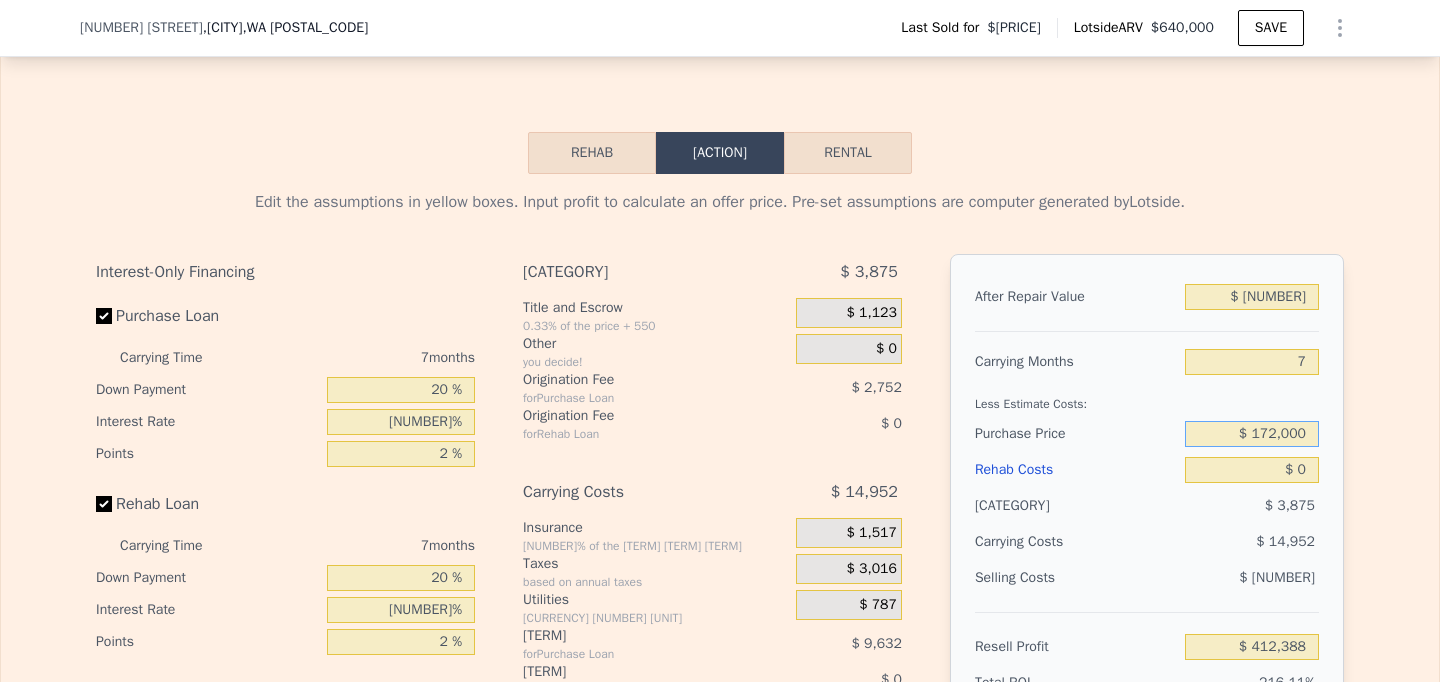 click on "$ 172,000" at bounding box center [1252, 297] 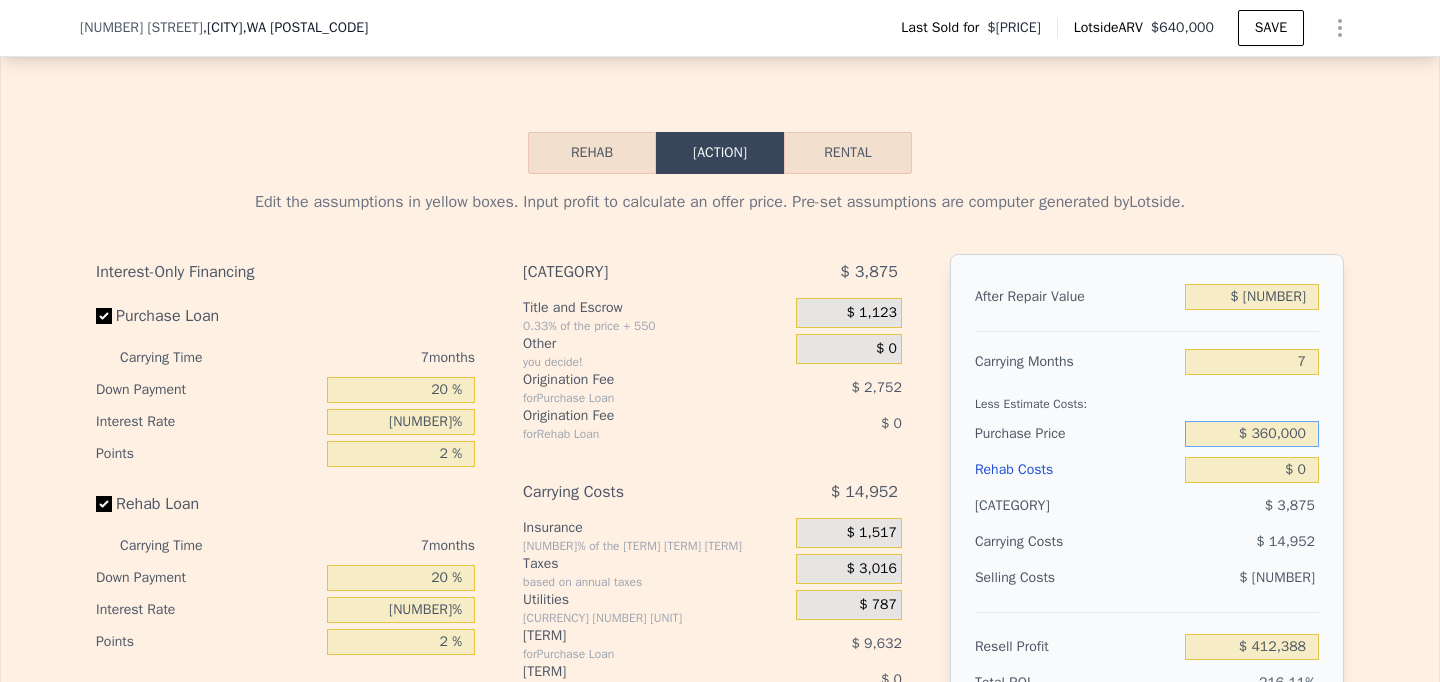 type on "$ 360,000" 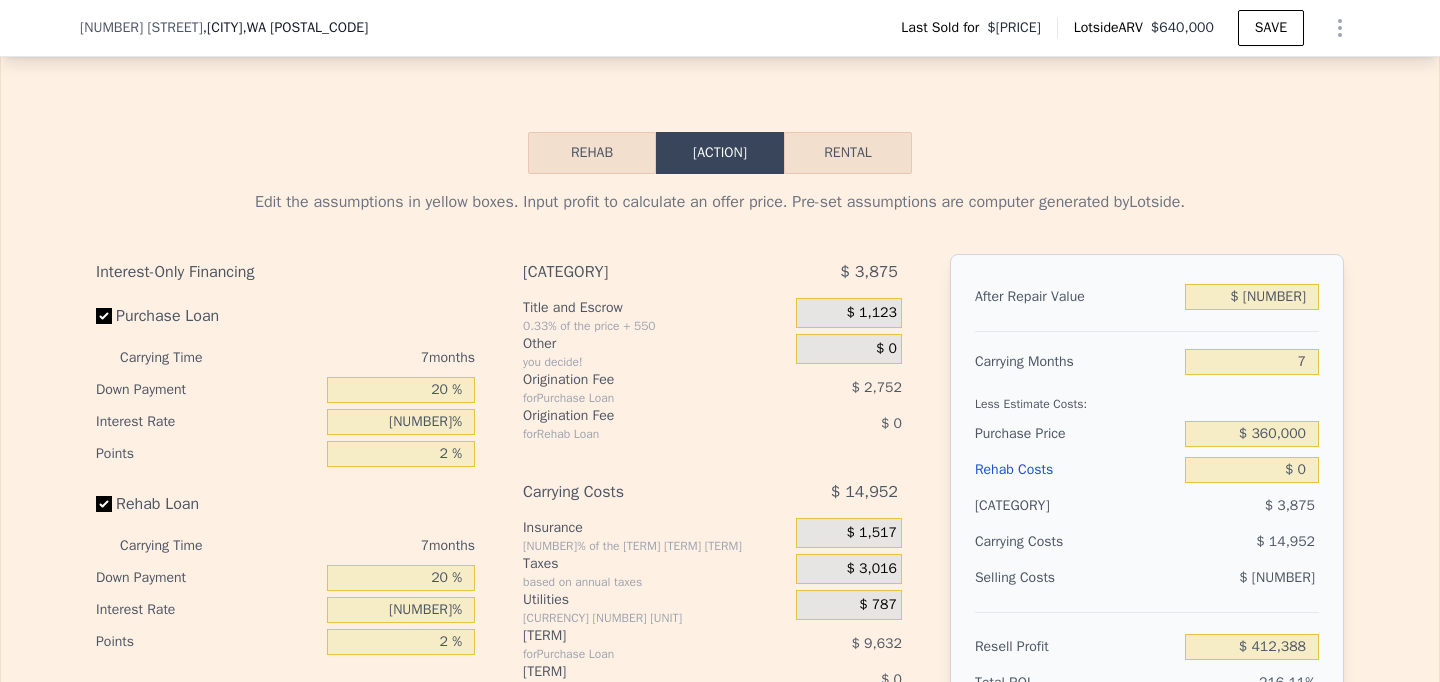 click on "After Repair Value $ [PRICE] Carrying Months [NUMBER] Less Estimate Costs: Purchase Price $ [PRICE] Rehab Costs $ [PRICE] Buying Costs $ [PRICE] Carrying Costs $ [PRICE] Selling Costs $ [PRICE] Resell Profit $ [PRICE] Total ROI [PERCENT]% Cash In $ [PRICE] Cash ROI ROIs are not annualized [PERCENT]%" at bounding box center (1147, 532) 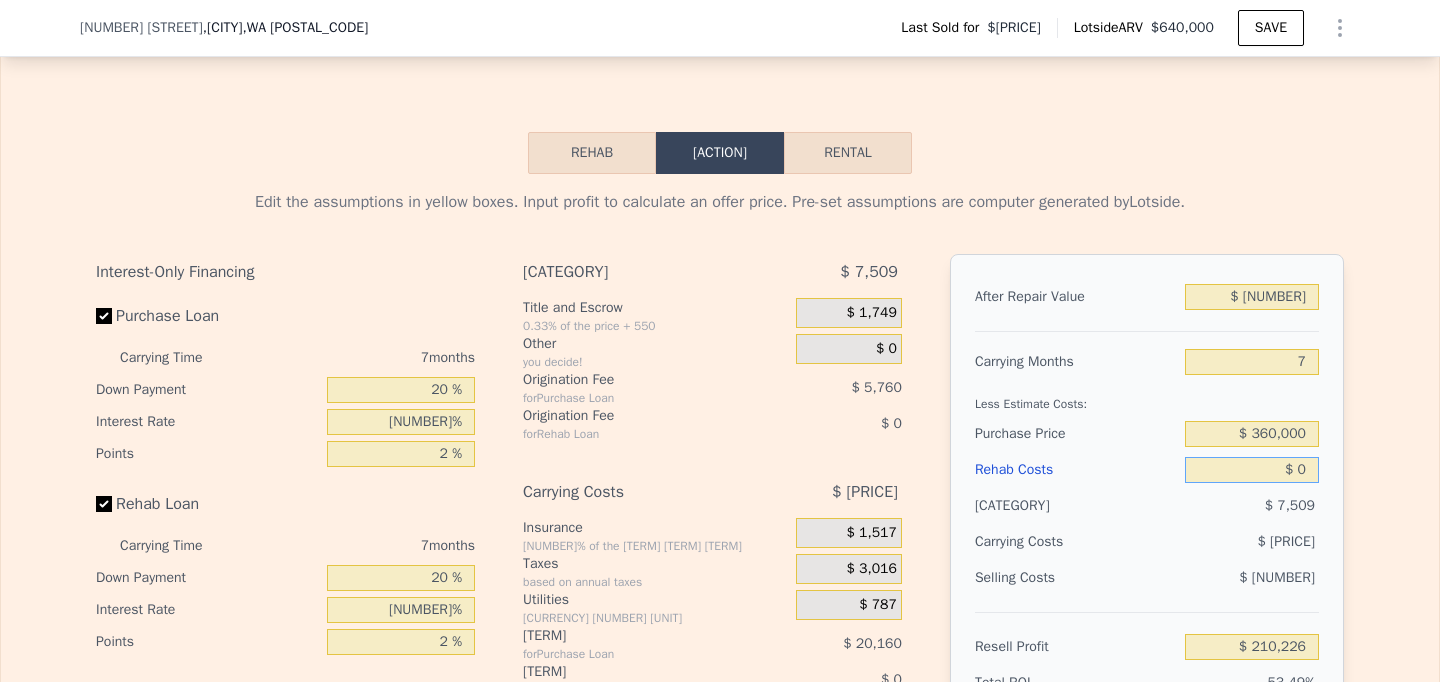 click on "$ 0" at bounding box center [1252, 297] 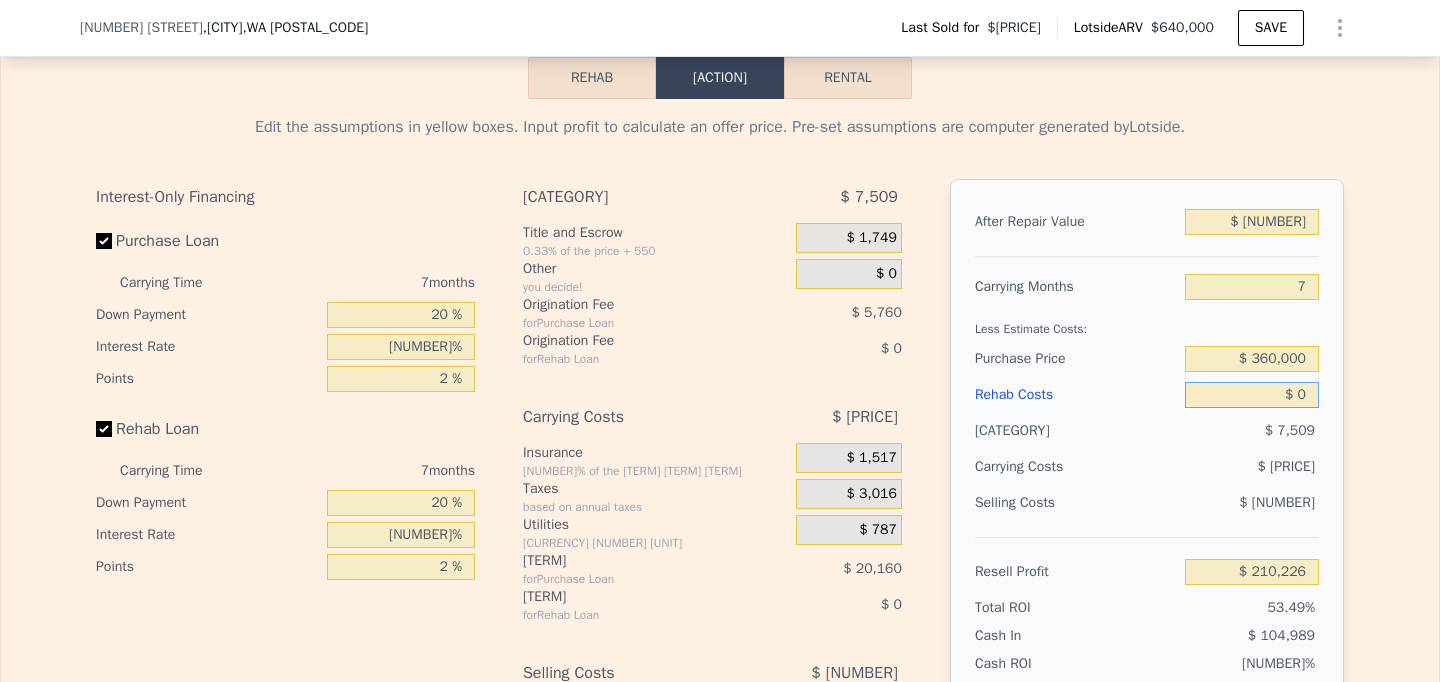 click on "$ 0" at bounding box center (1252, 222) 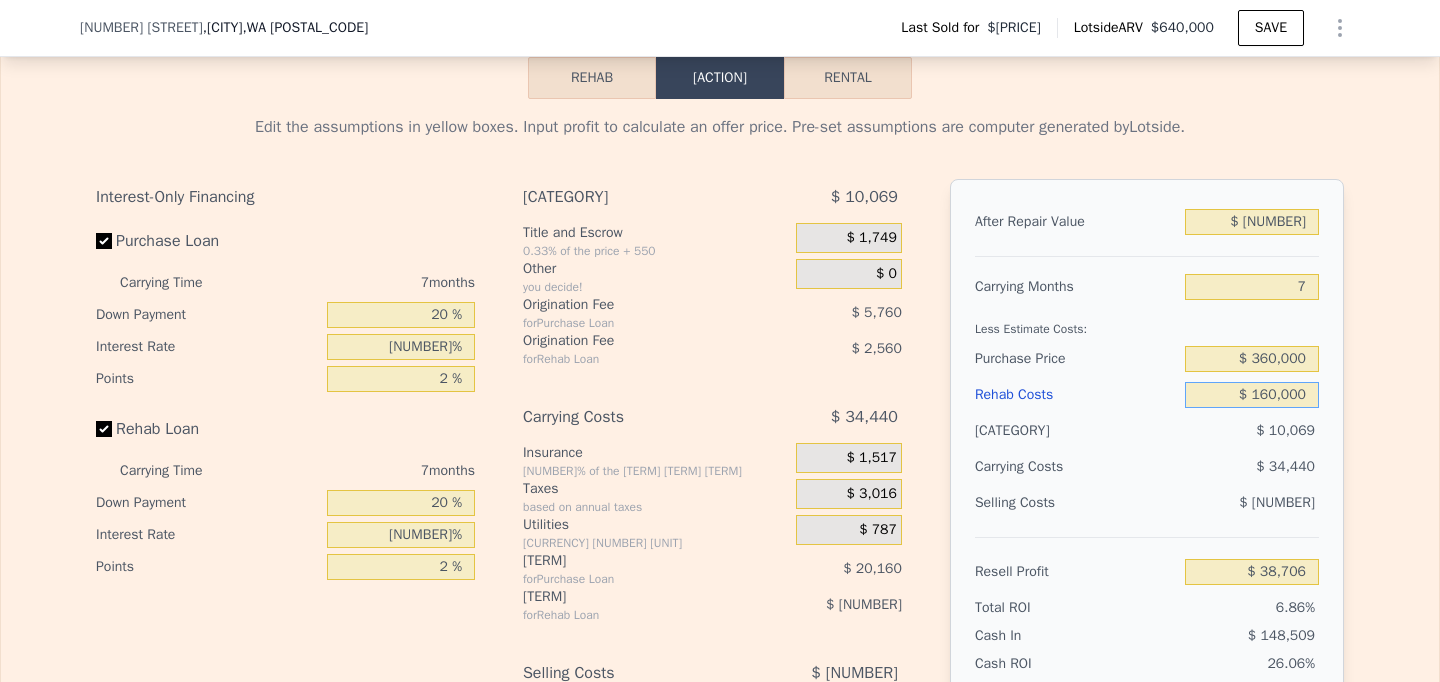 type on "$ 160,000" 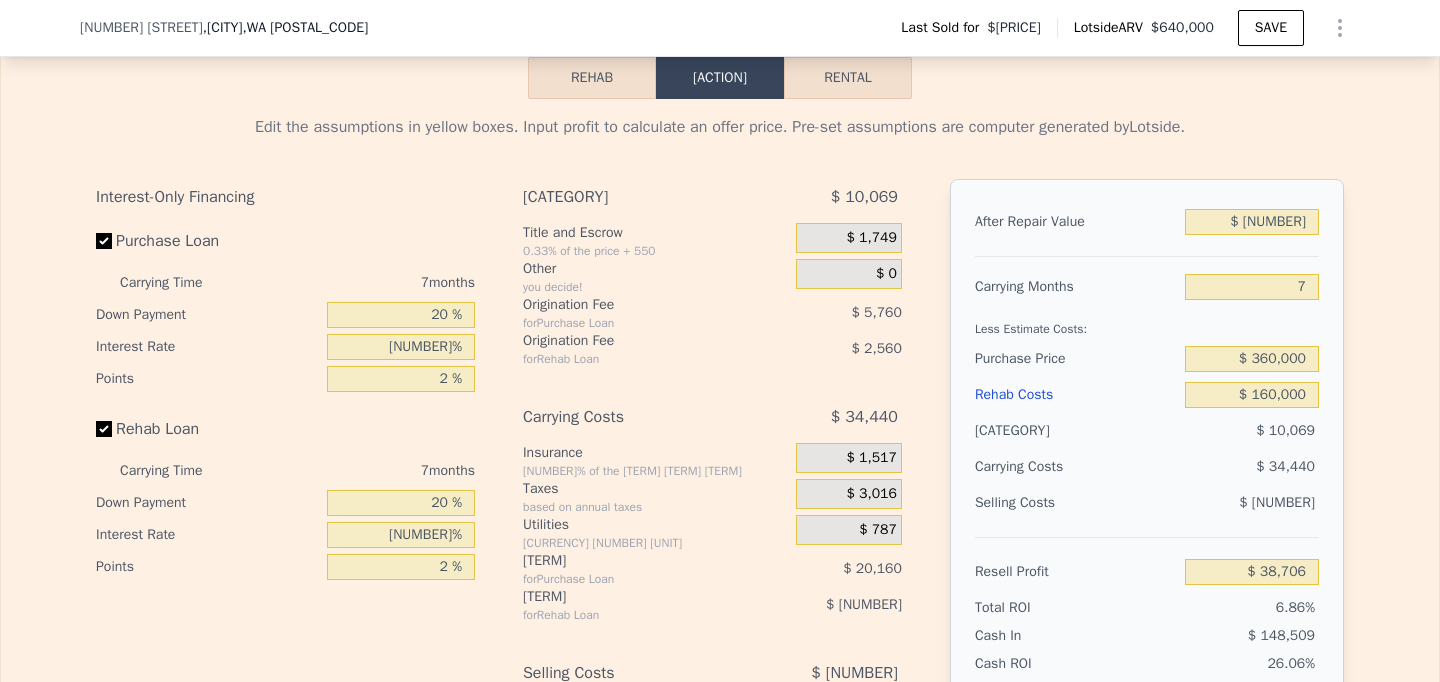 click on "Edit the assumptions in yellow boxes. Input profit to calculate an offer price. Pre-set assumptions are computer generated by Lotside. Interest-Only Financing Purchase Loan Carrying Time 7 months Down Payment 20 % Interest Rate 12 % Points 2 % Rehab Loan Carrying Time 7 months Down Payment 20 % Interest Rate 12 % Points 2 % Buying Costs $ [AMOUNT] Title and Escrow 0.33% of the price + 550 $ [AMOUNT] Other you decide! $ 0 Origination Fee for Purchase Loan $ [AMOUNT] Origination Fee for Rehab Loan $ [AMOUNT] Carrying Costs $ [AMOUNT] Insurance 0.4% of the After Repair Value $ [AMOUNT] Taxes based on annual taxes $ [AMOUNT] Utilities 3¢ per Finished Square Foot $ [AMOUNT] Interest for Purchase Loan $ [AMOUNT] Interest for Rehab Loan $ [AMOUNT] Selling Costs $ [AMOUNT] Excise Tax 1.78% of the After Repair Value $ [AMOUNT] Listing Commission 2.5% of the After Repair Value $ [AMOUNT] Selling Commission 2.5% of the After Repair Value $ [AMOUNT] Title and Escrow 0.33% of the After Repair Value $ [AMOUNT] After Repair Value $ 650,000 7 $ 360,000" at bounding box center (720, 471) 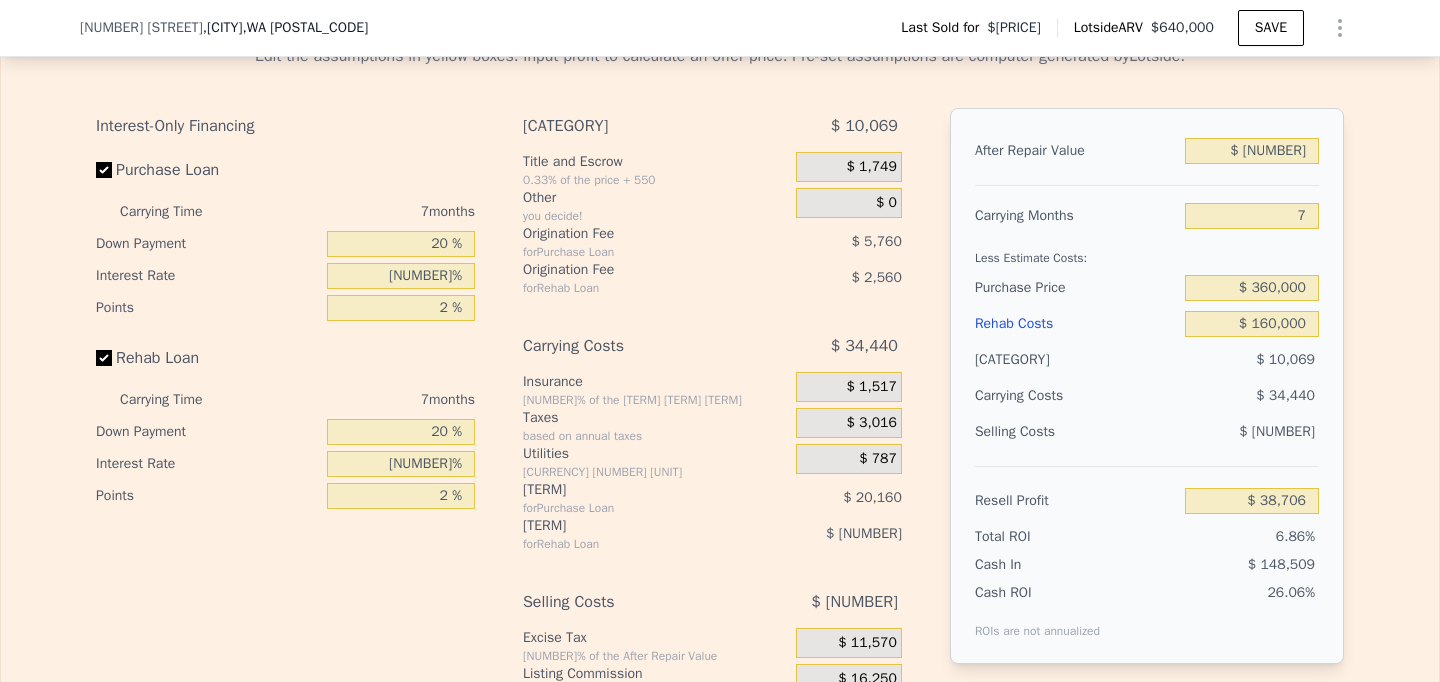 scroll, scrollTop: 2849, scrollLeft: 0, axis: vertical 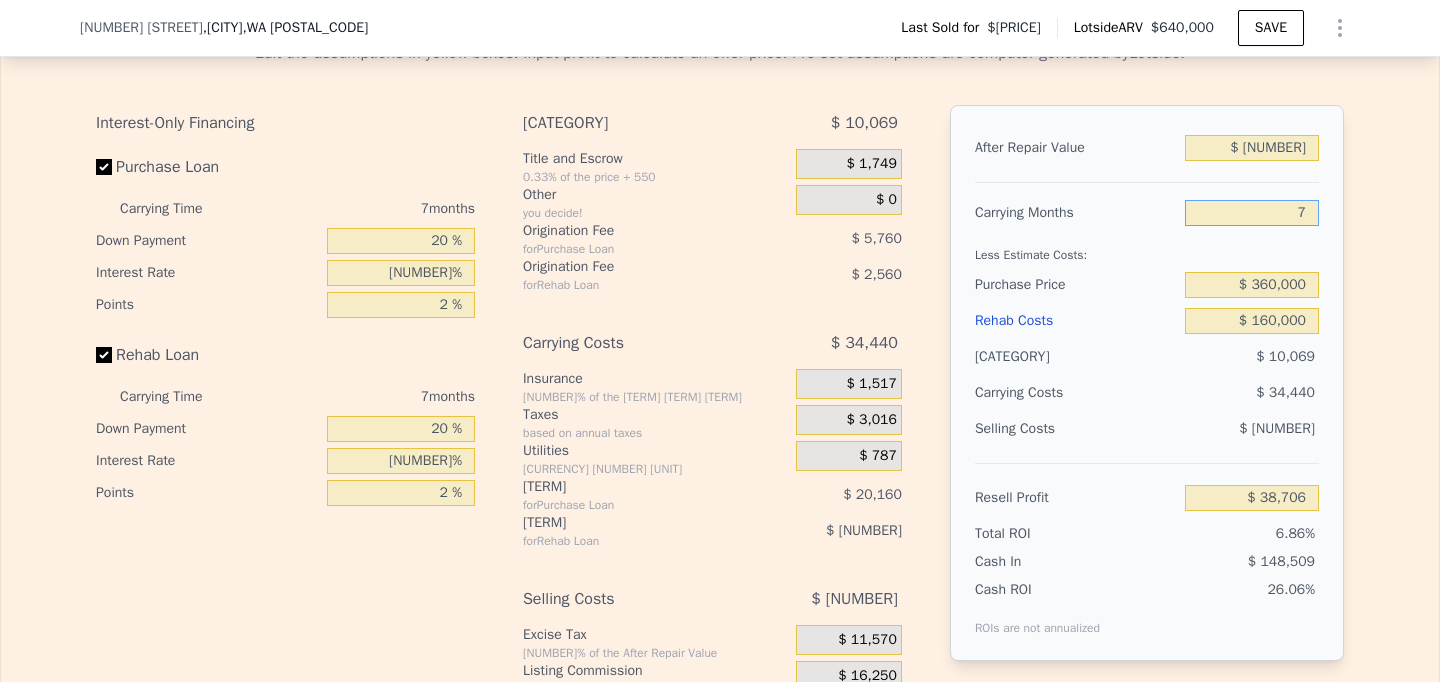 click on "7" at bounding box center [1252, 213] 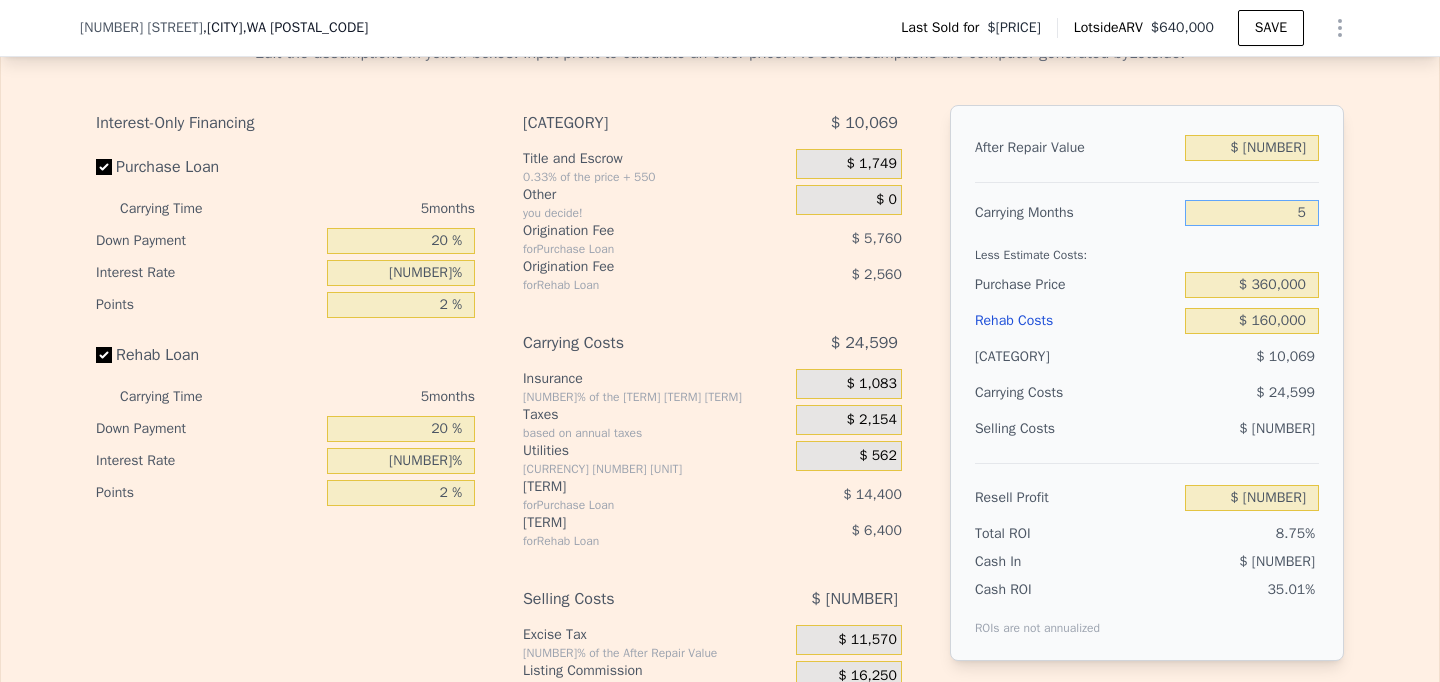 click on "5" at bounding box center [1252, 213] 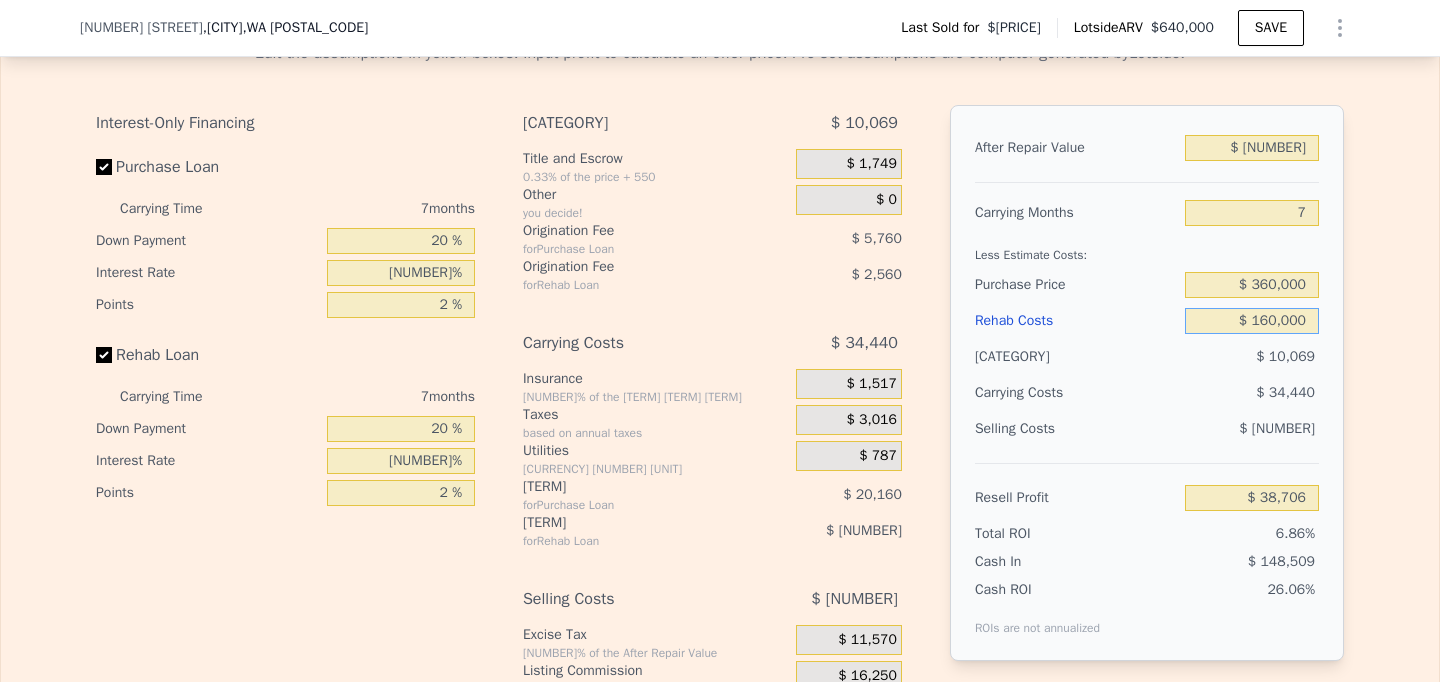 click on "$ 160,000" at bounding box center [1252, 148] 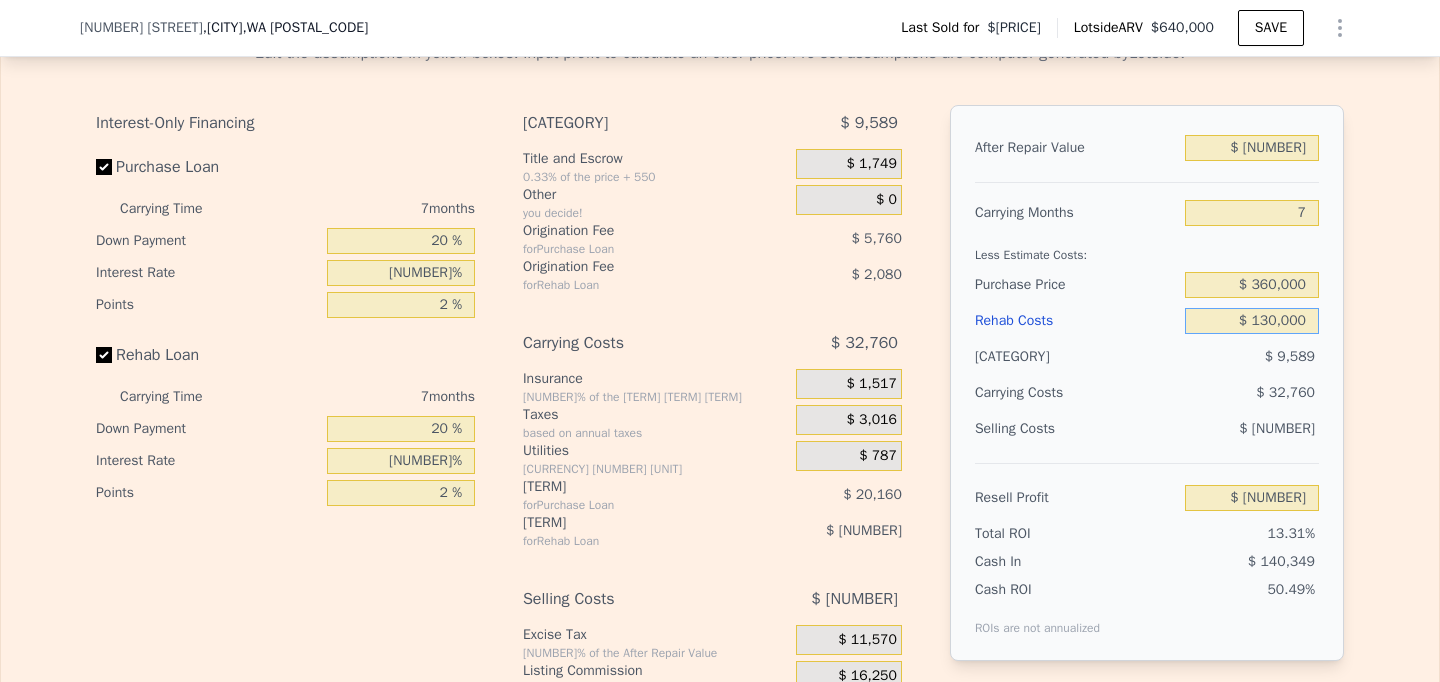 type on "$ 130,000" 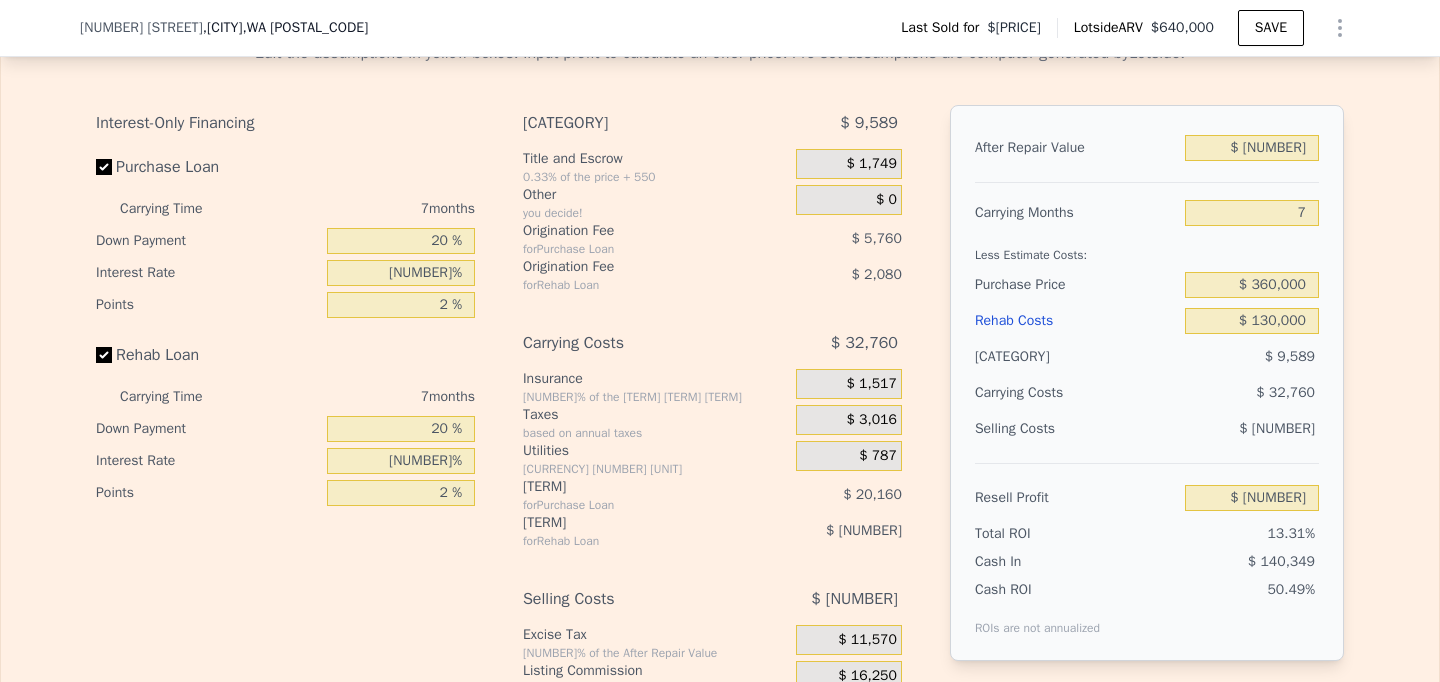 click on "Edit the assumptions in yellow boxes. Input profit to calculate an offer price. Pre-set assumptions are computer generated by Lotside . Interest-Only Financing Purchase Loan Carrying Time 7 months Down Payment 20 % Interest Rate 12 % Points 2 % Rehab Loan Carrying Time 7 months Down Payment 20 % Interest Rate 12 % Points 2 % Buying Costs $ 9,589 Title and Escrow 0.33% of the price + 550 $ 1,749 Other you decide! $ 0 Origination Fee for Purchase Loan $ 5,760 Origination Fee for Rehab Loan $ 2,080 Carrying Costs $ 32,760 Insurance 0.4% of the After Repair Value $ 1,517 Taxes based on annual taxes $ 3,016 Utilities 3¢ per Finished Square Foot $ 787 Interest for Purchase Loan $ 20,160 Interest for Rehab Loan $ 7,280 Selling Costs $ 46,785 Excise Tax 1.78% of the After Repair Value $ 11,570 Listing Commission 2.5% of the After Repair Value $ 16,250 Selling Commission 2.5% of the After Repair Value $ 16,250 Title and Escrow 0.33% of the After Repair Value $ 2,715 After Repair Value $ 650,000 Carrying Months" at bounding box center (720, 397) 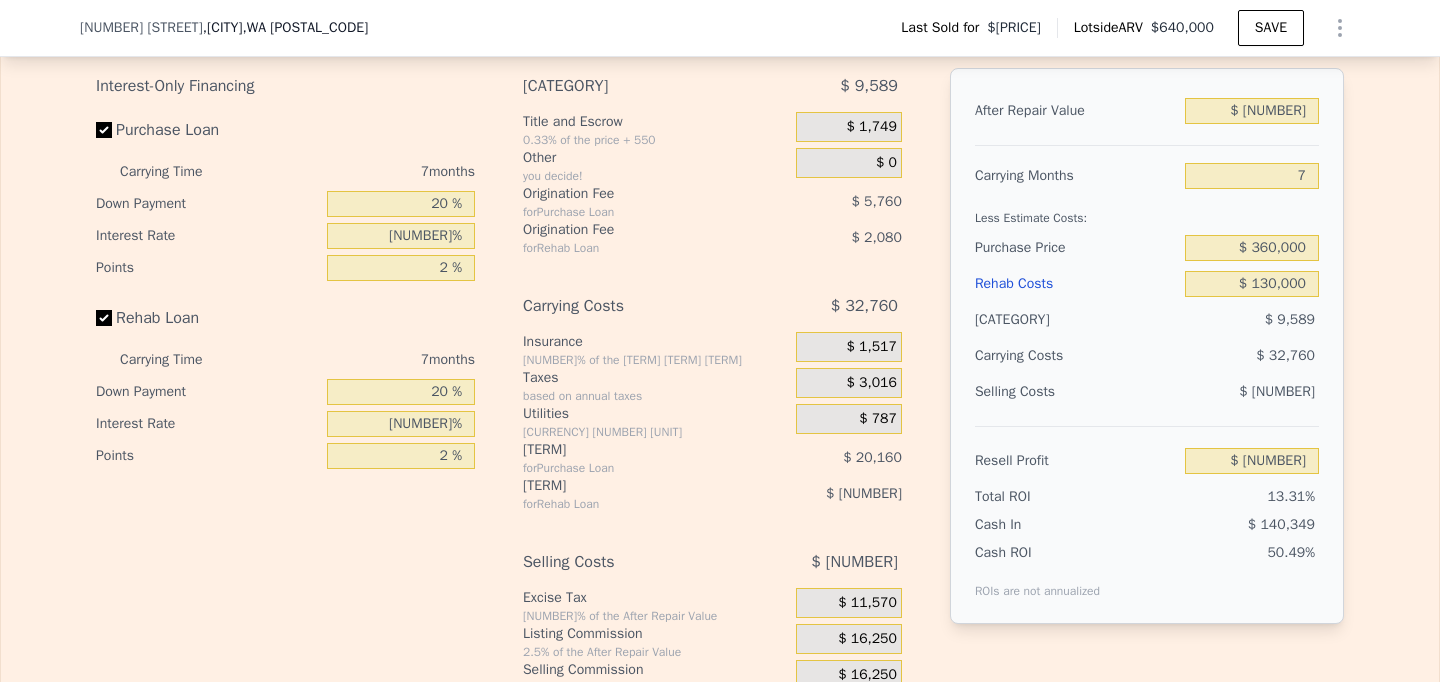 scroll, scrollTop: 2892, scrollLeft: 0, axis: vertical 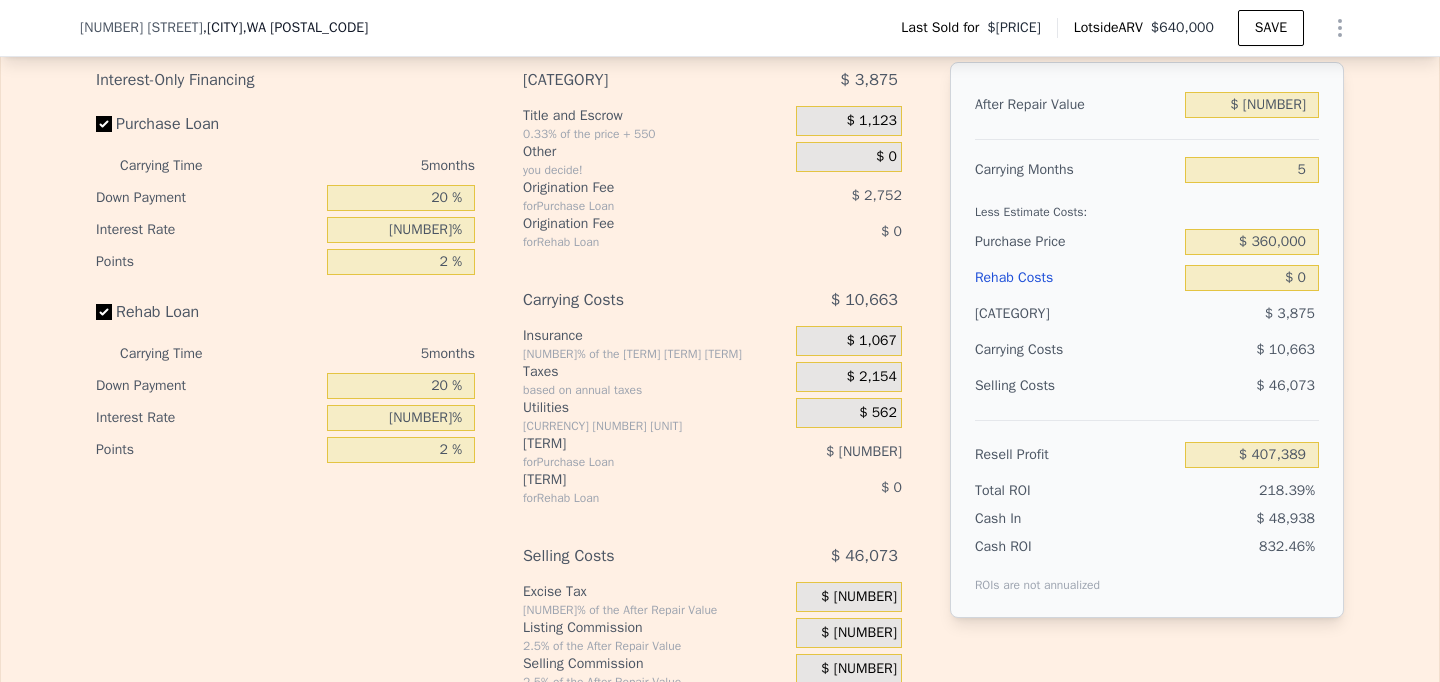 click on "$ 10,663" at bounding box center [1252, 314] 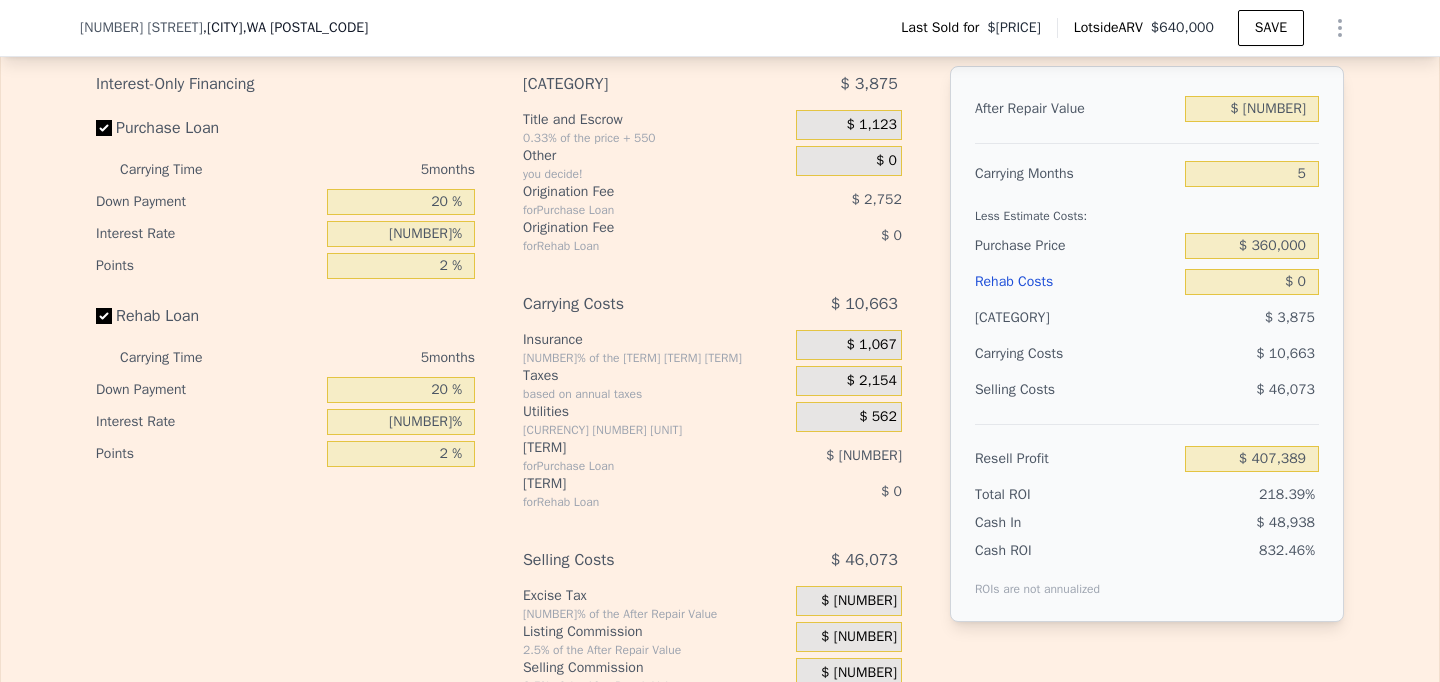 scroll, scrollTop: 2886, scrollLeft: 0, axis: vertical 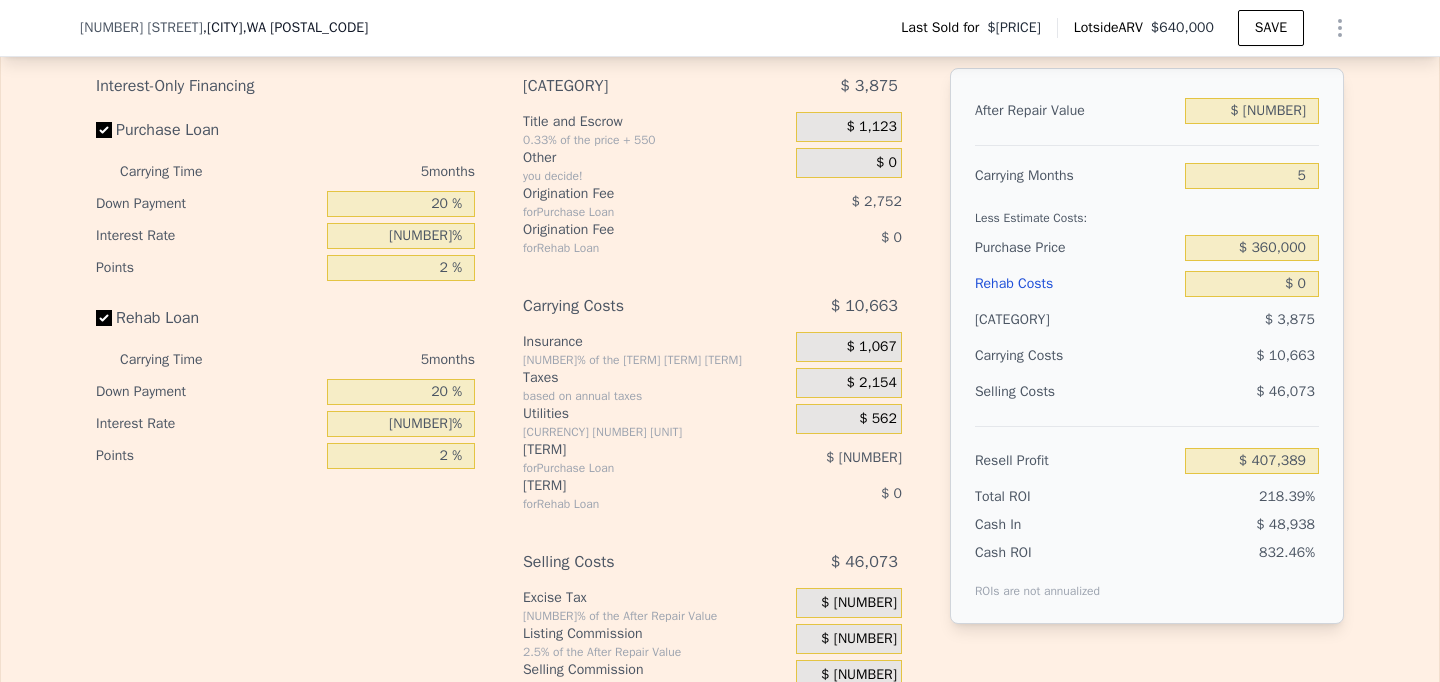 click on "$ [NUMBER]" at bounding box center (1252, 111) 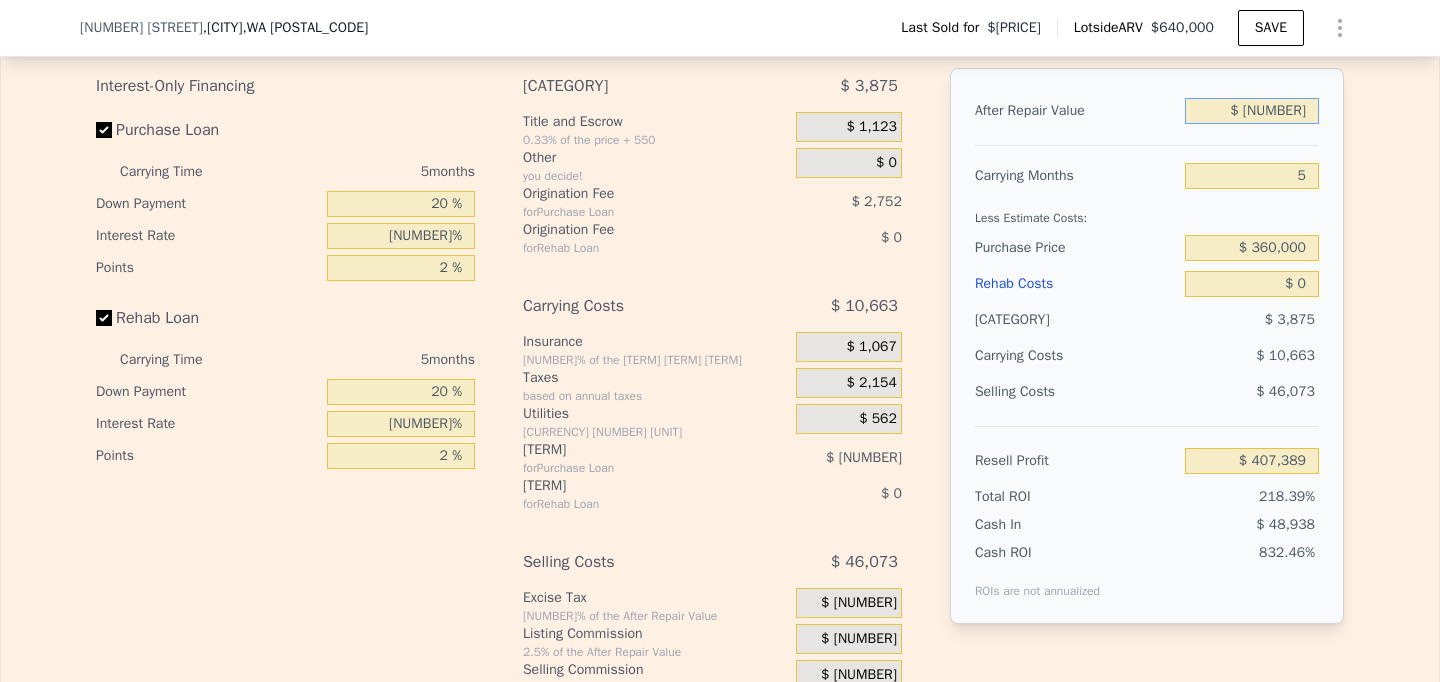 click on "$ [NUMBER]" at bounding box center (1252, 111) 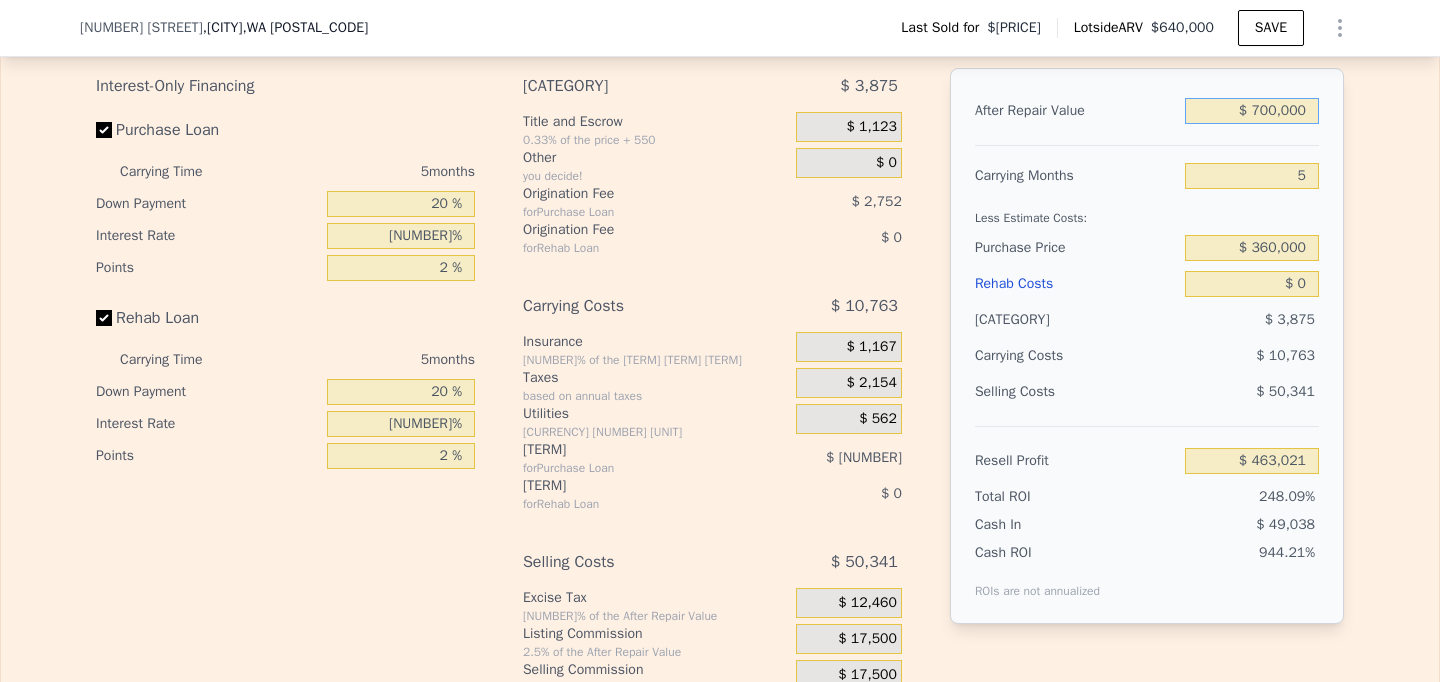 type on "$ 700,000" 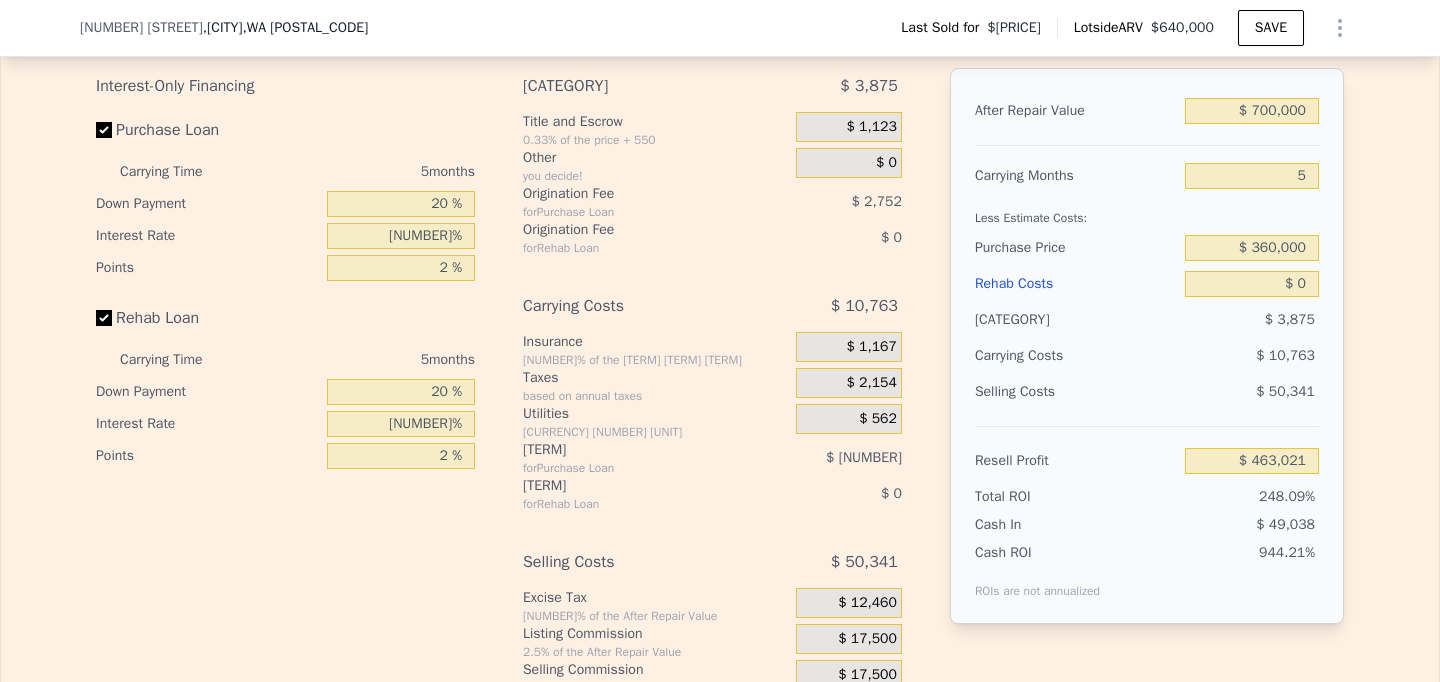 click on "5" at bounding box center (1252, 176) 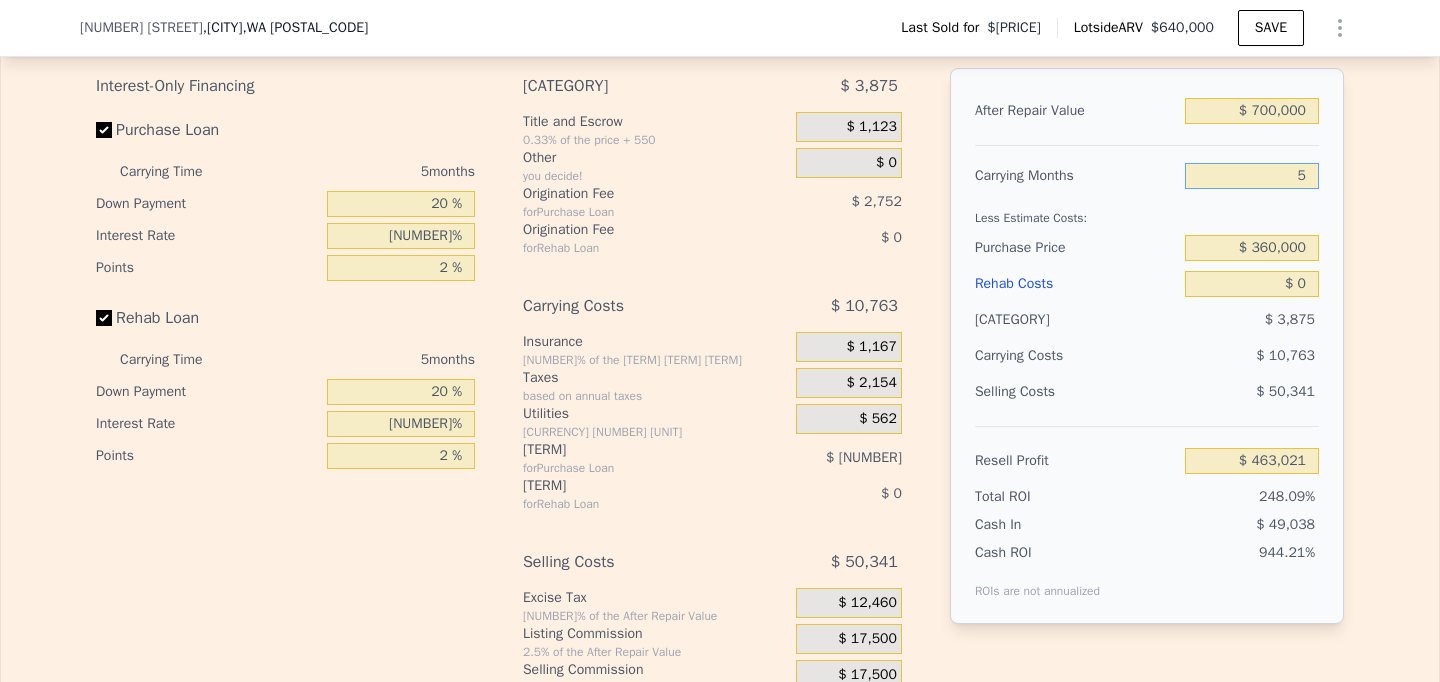 click on "5" at bounding box center [1252, 176] 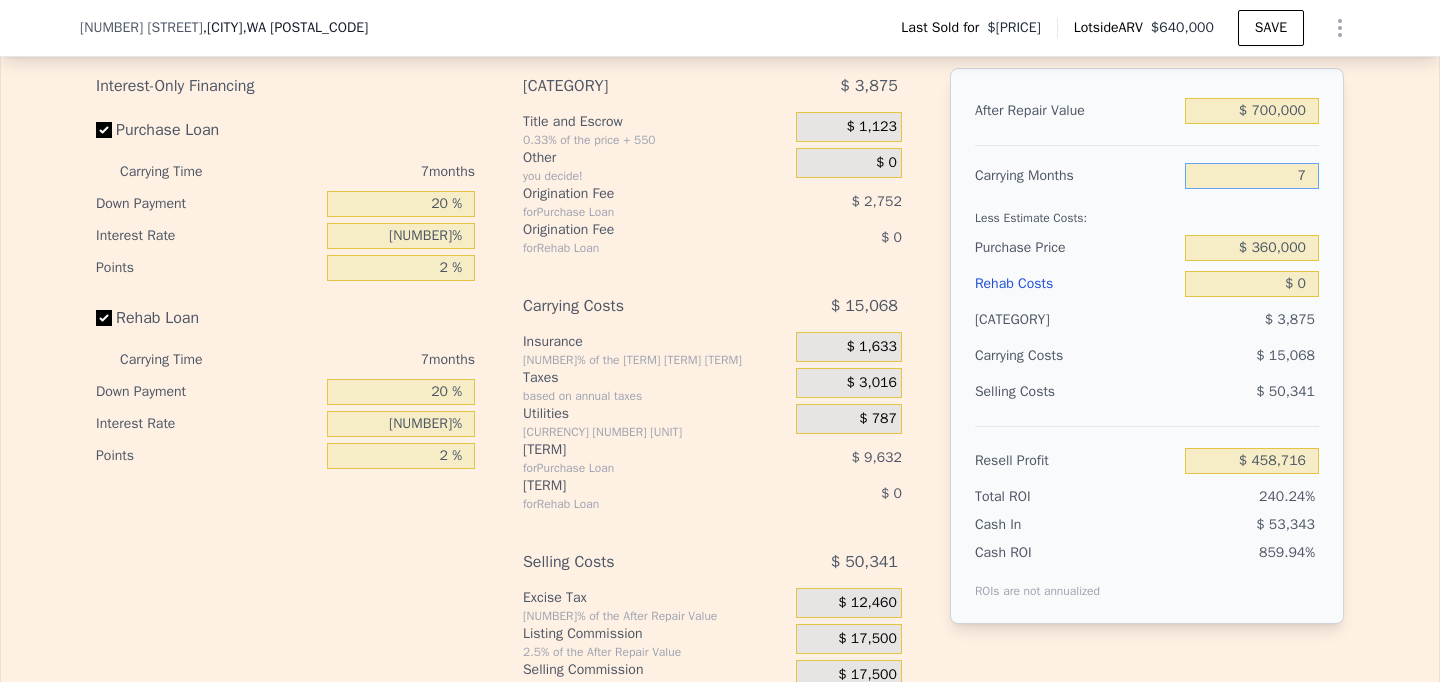 type on "7" 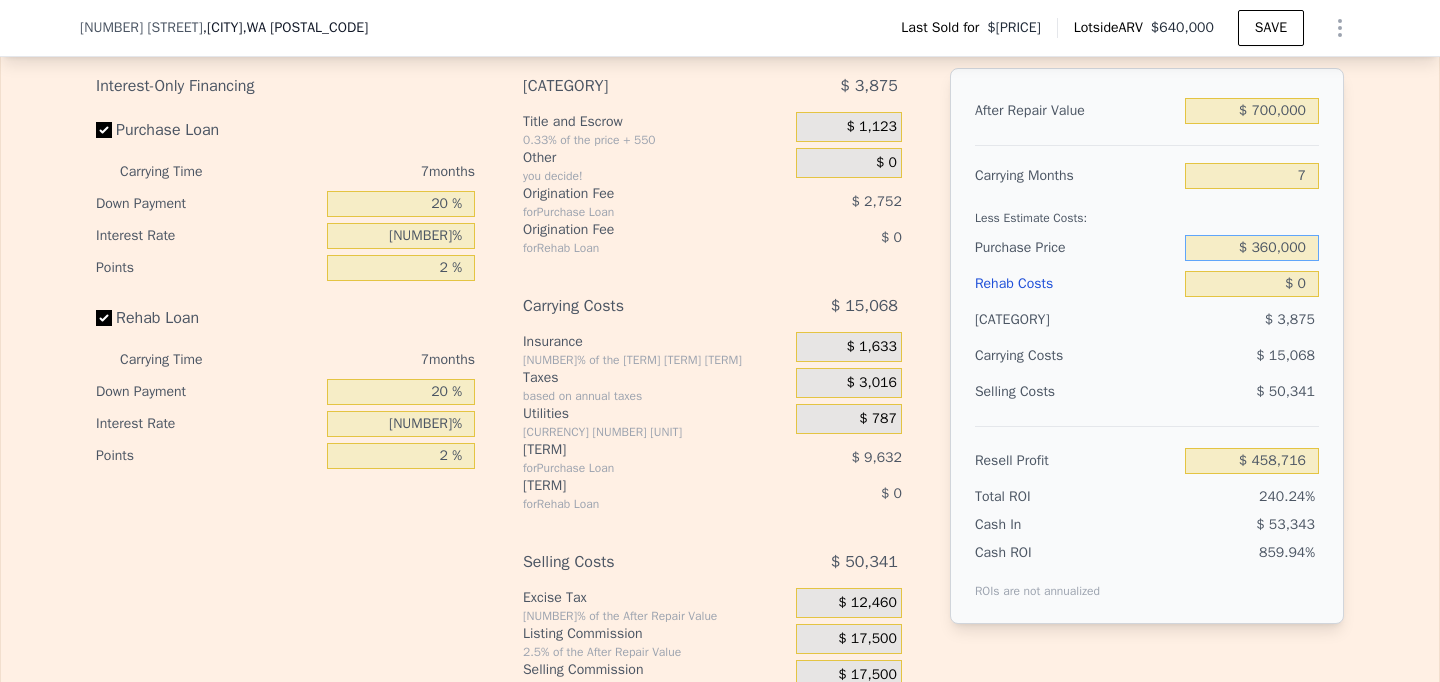 click on "$ 360,000" at bounding box center (1252, 111) 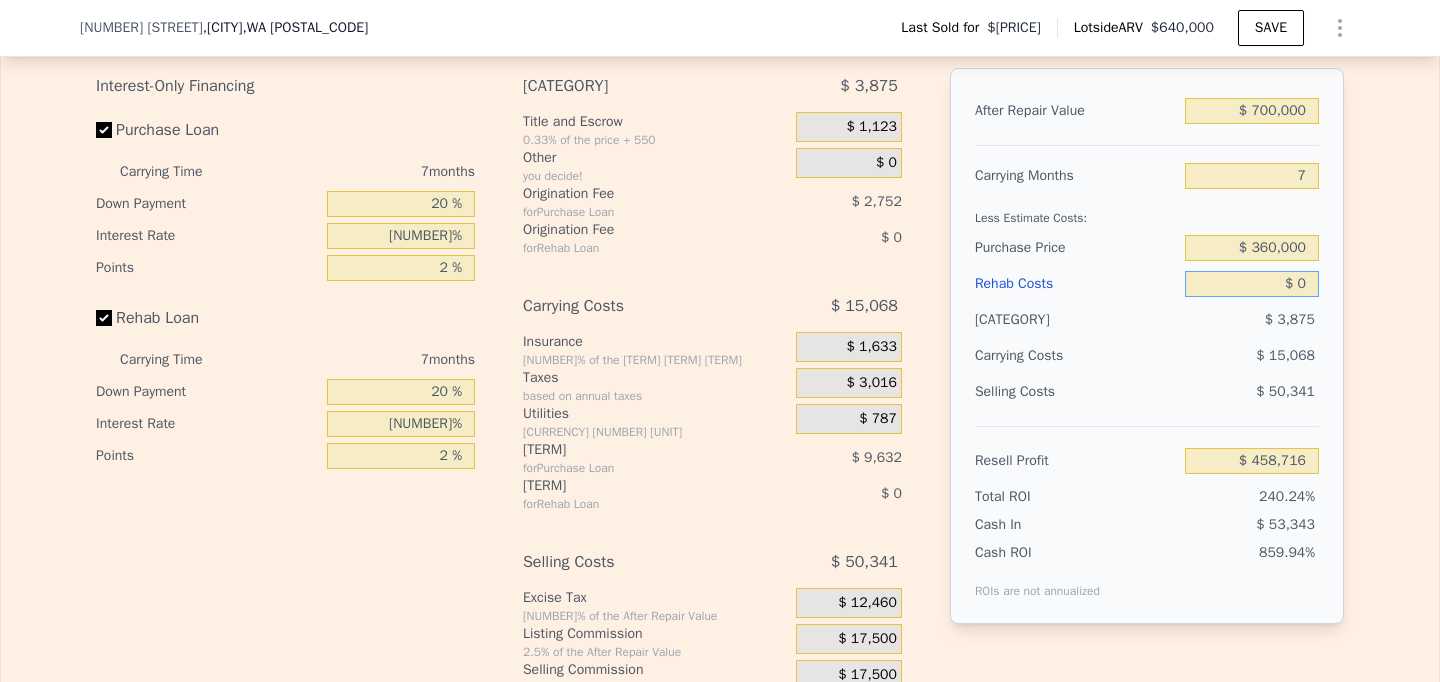 click on "$ 0" at bounding box center (1252, 111) 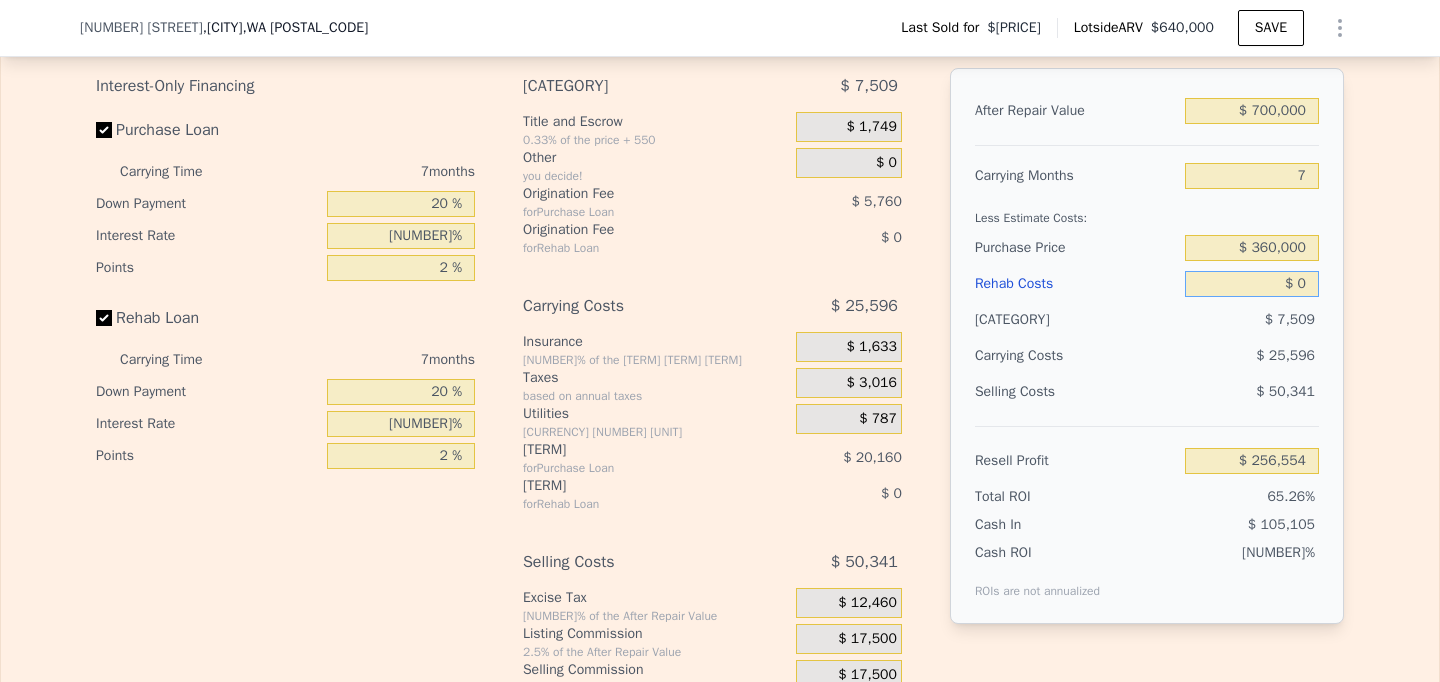 click on "$ 0" at bounding box center [1252, 111] 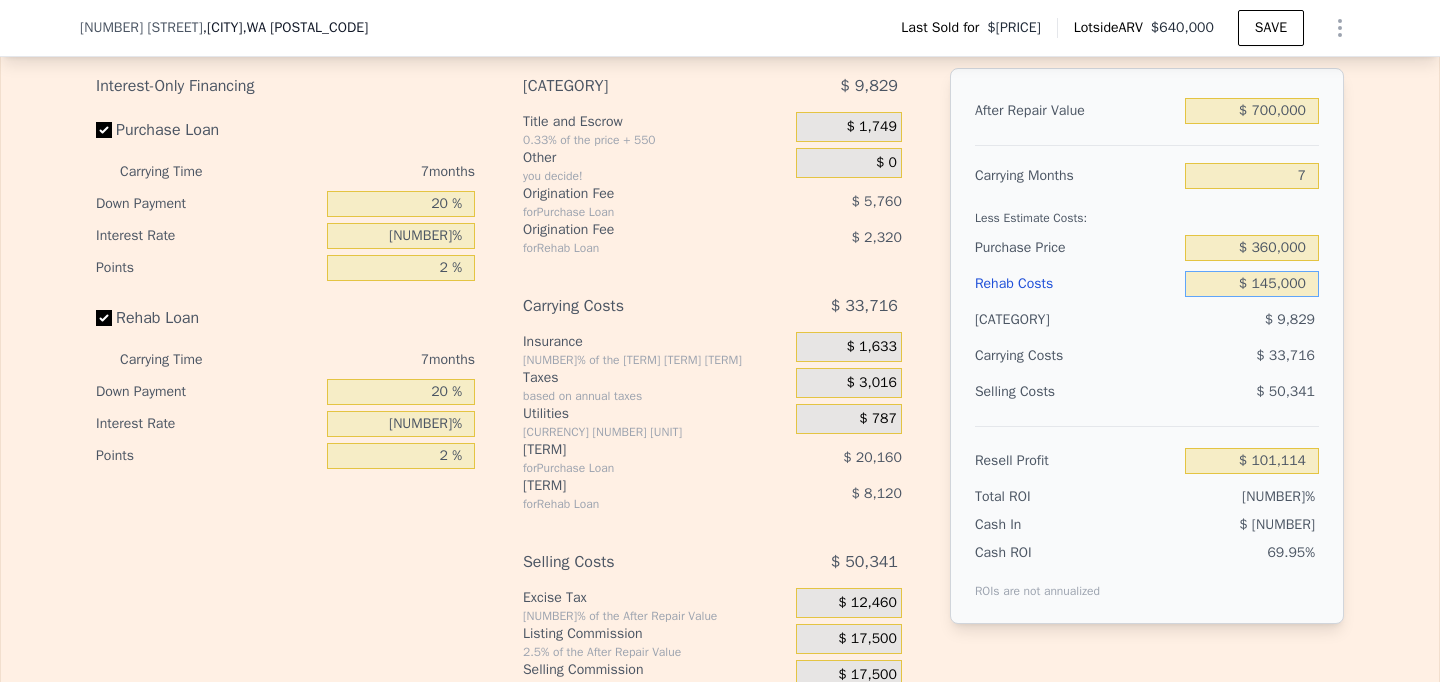 type on "$ 145,000" 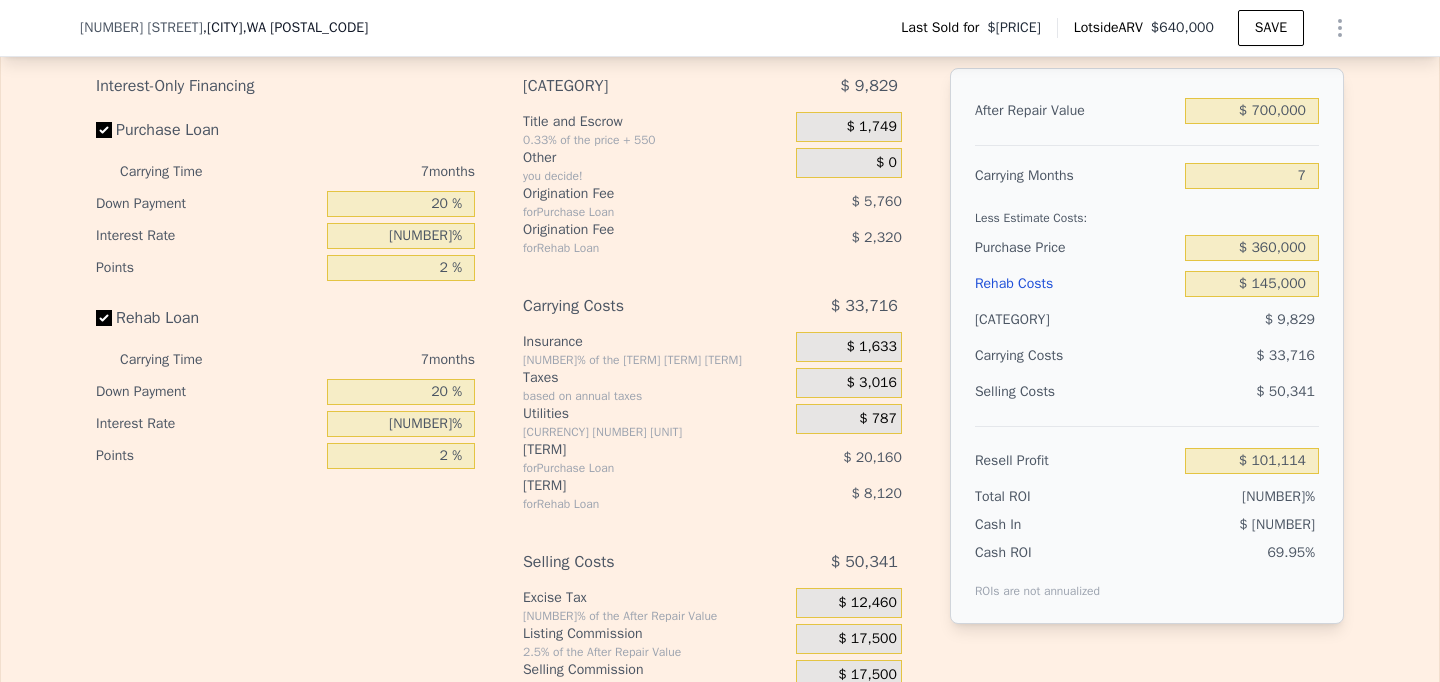 click on "After Repair Value $ [PRICE] Carrying Months [NUMBER] Less Estimate Costs: Purchase Price $ [PRICE] Rehab Costs $ [PRICE] Buying Costs $ [PRICE] Carrying Costs $ [PRICE] Selling Costs $ [PRICE] Resell Profit $ [PRICE] Total ROI [PERCENT]% Cash In $ [PRICE] Cash ROI ROIs are not annualized [PERCENT]%" at bounding box center (1147, 346) 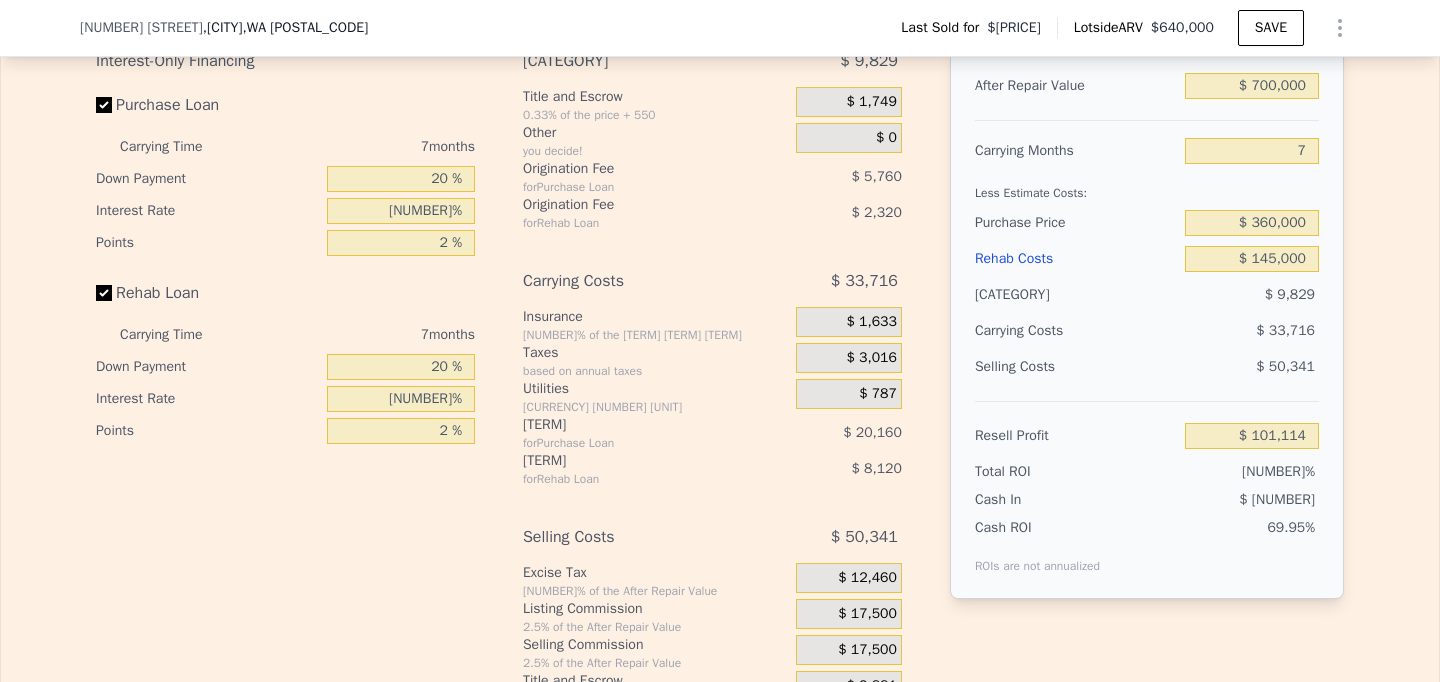 scroll, scrollTop: 2895, scrollLeft: 0, axis: vertical 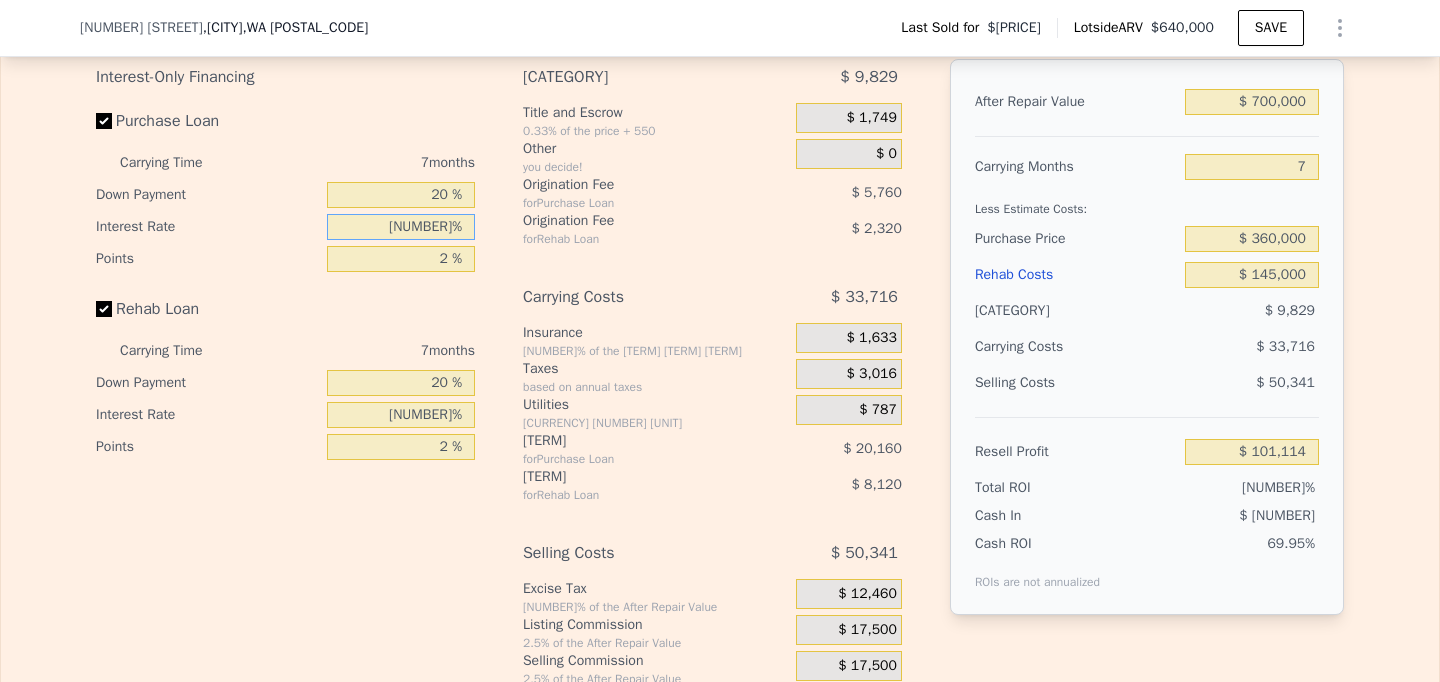click on "[NUMBER]%" at bounding box center [401, 195] 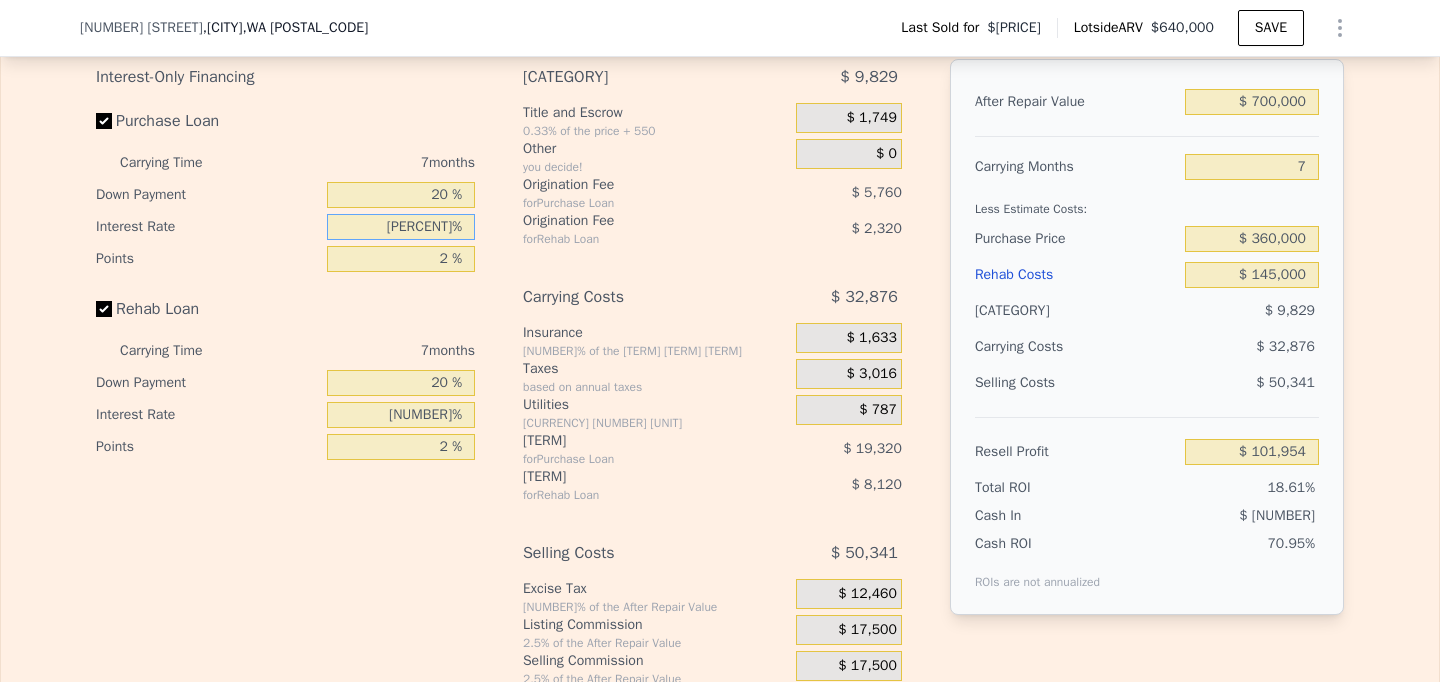 type on "[PERCENT]%" 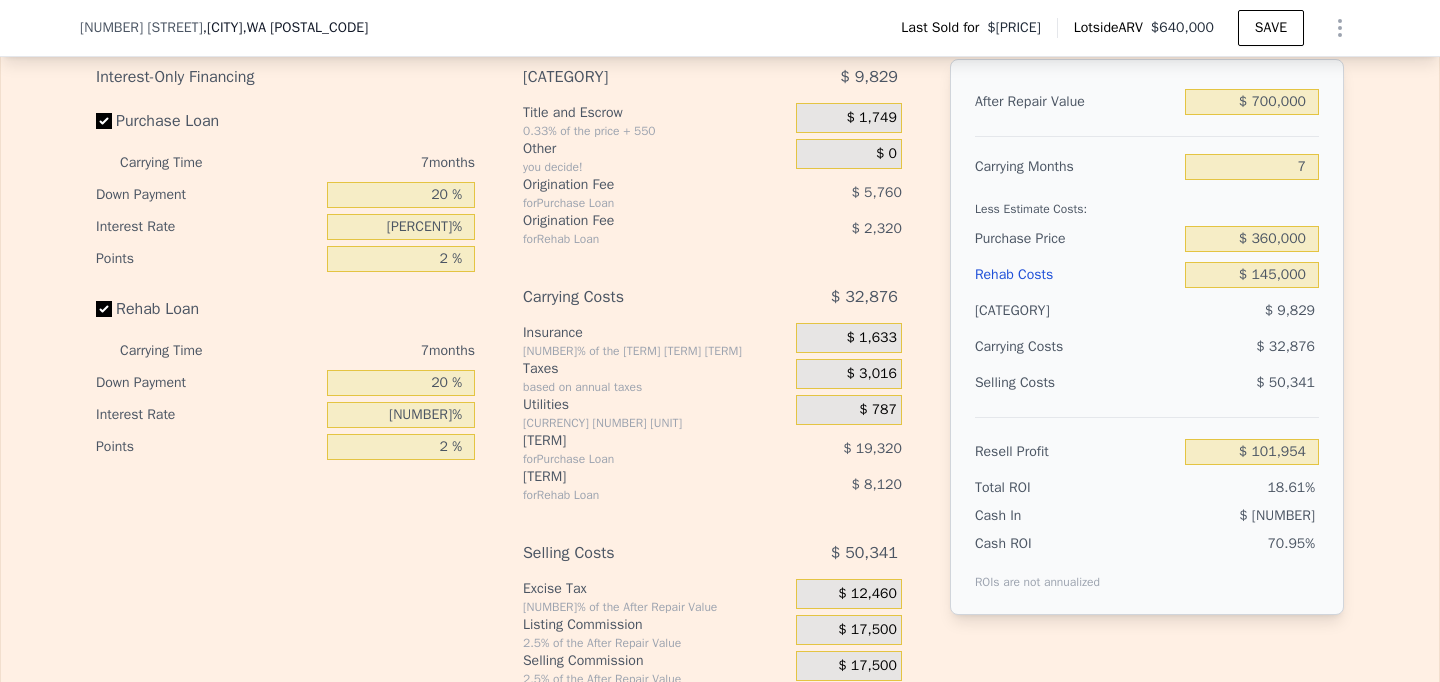click on "Carrying Costs" at bounding box center [1076, 102] 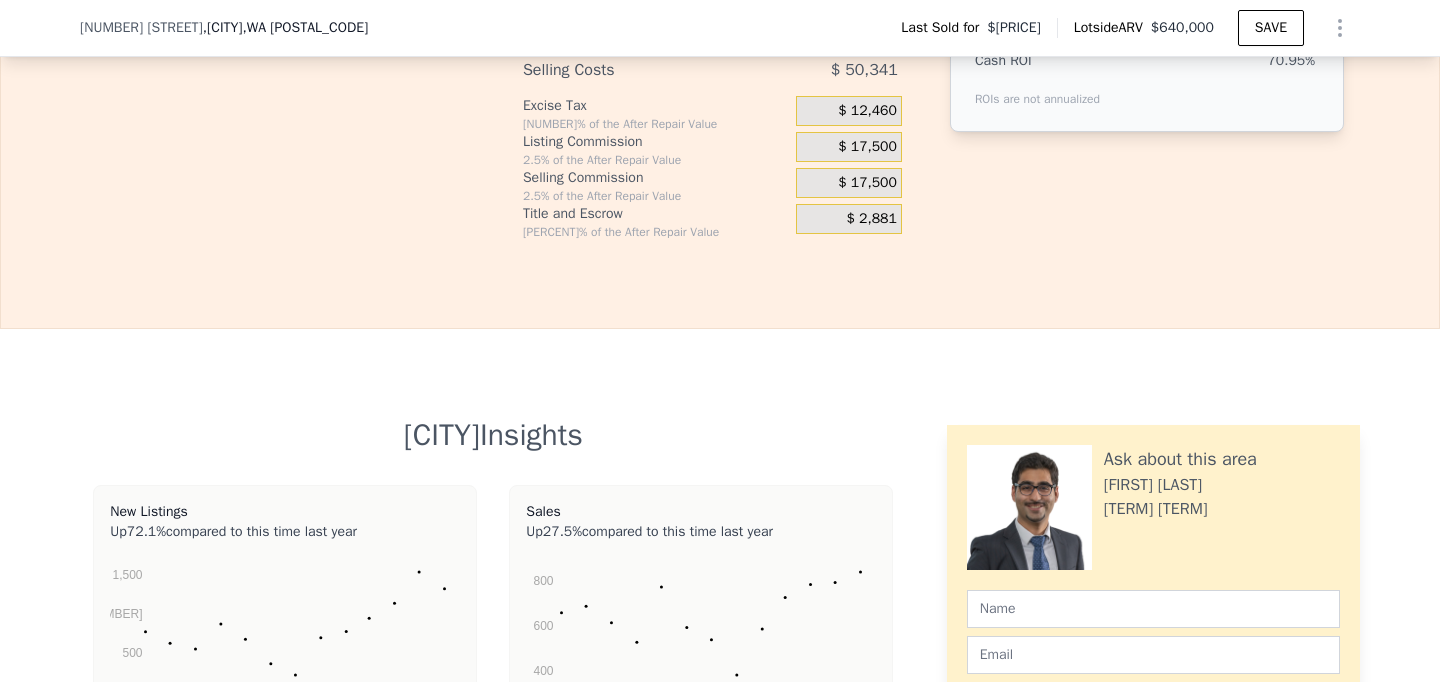 scroll, scrollTop: 3301, scrollLeft: 0, axis: vertical 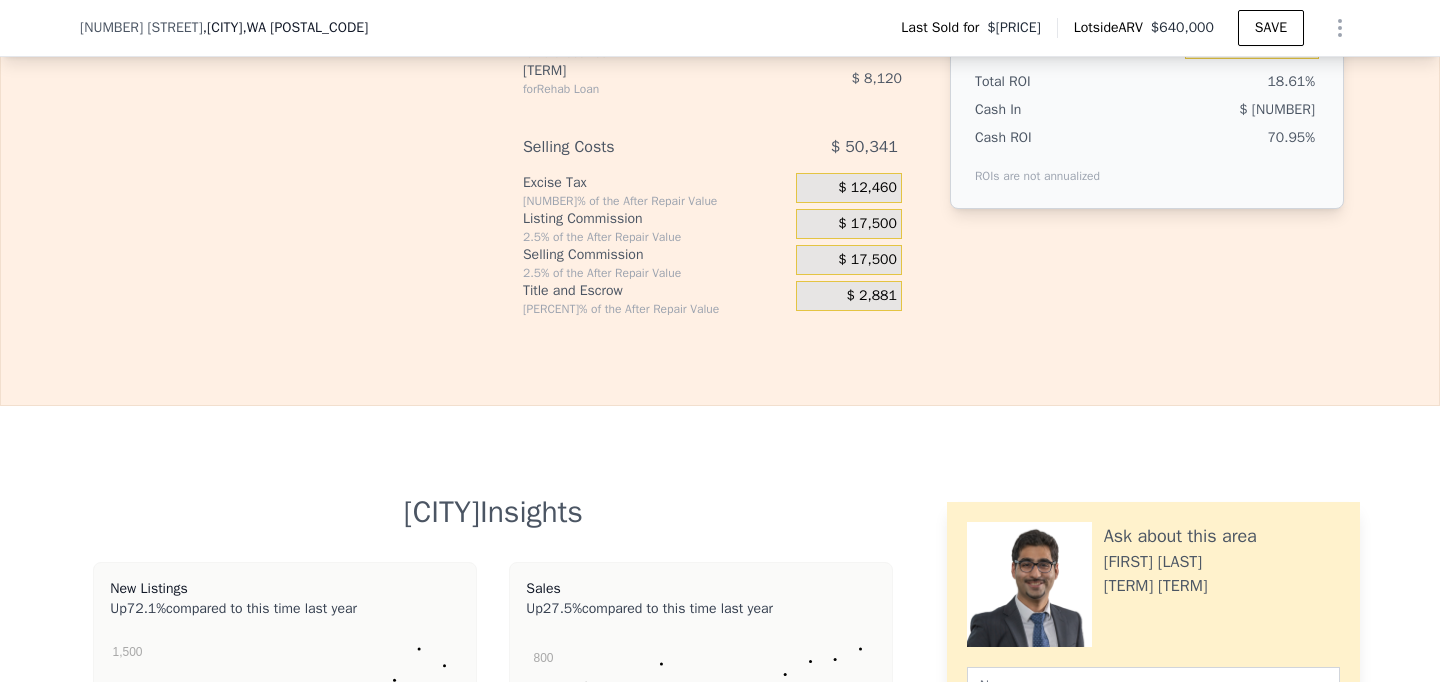click on "$ 17,500" at bounding box center (867, 188) 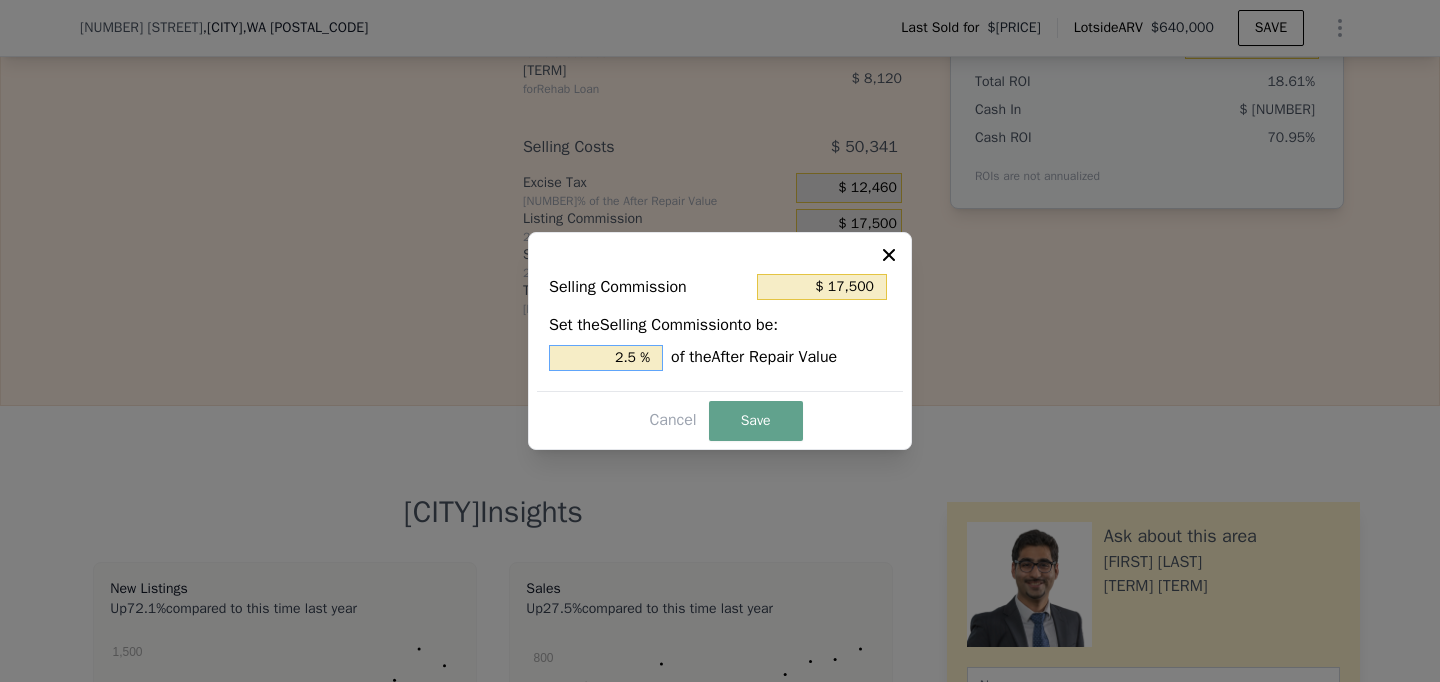 click on "2.5 %" at bounding box center [606, 358] 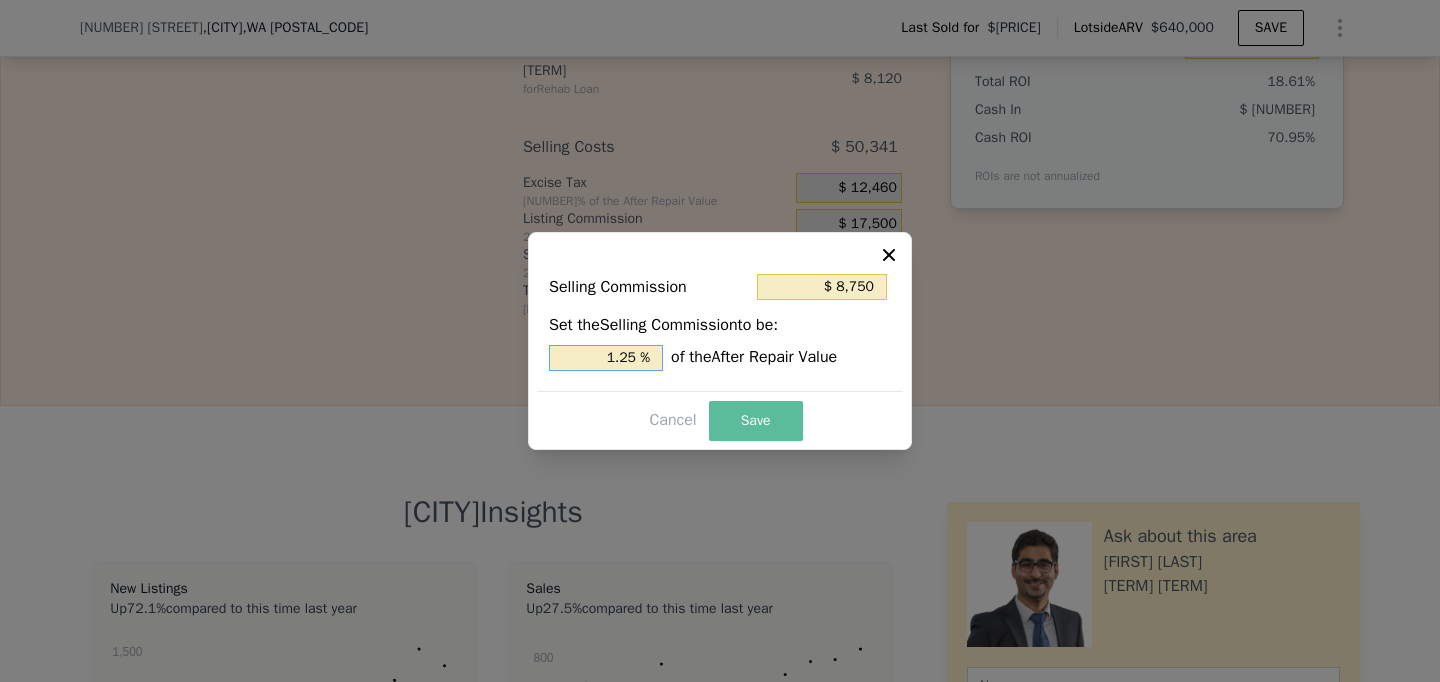 type on "1.25 %" 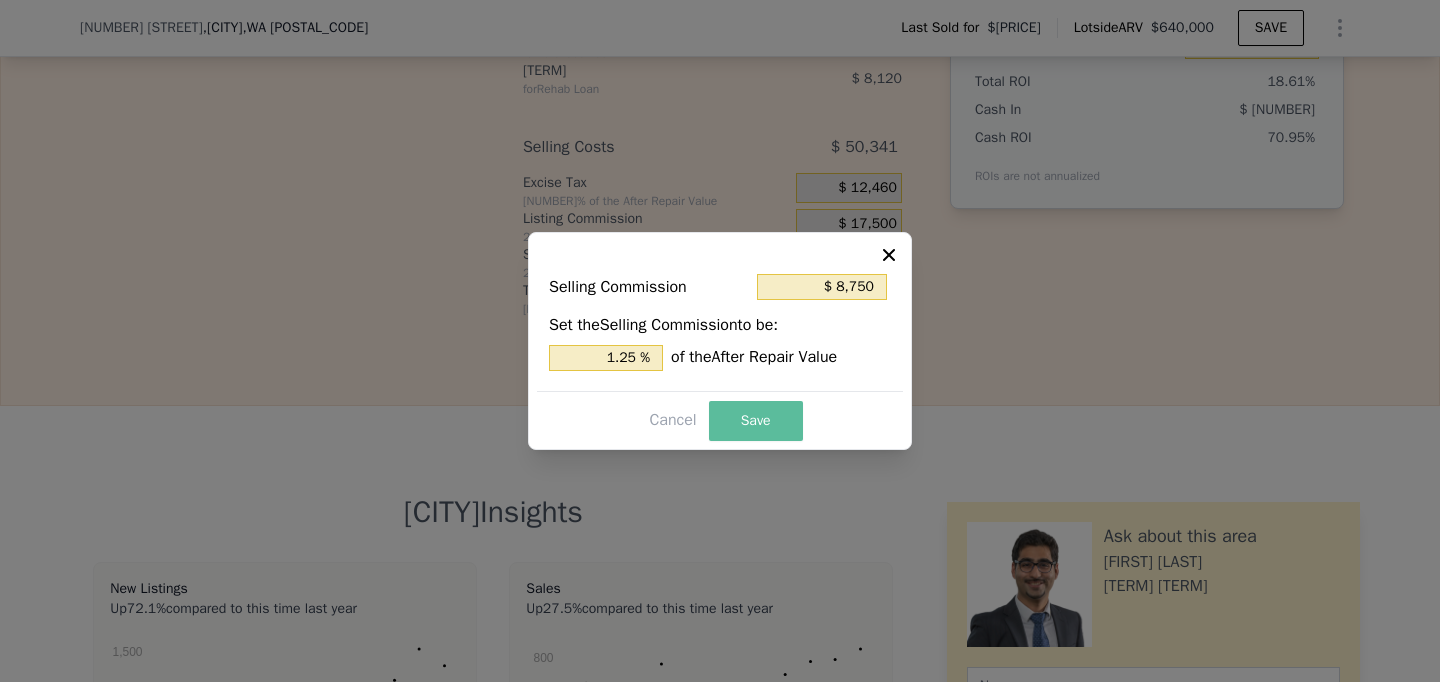 click on "Save" at bounding box center (756, 421) 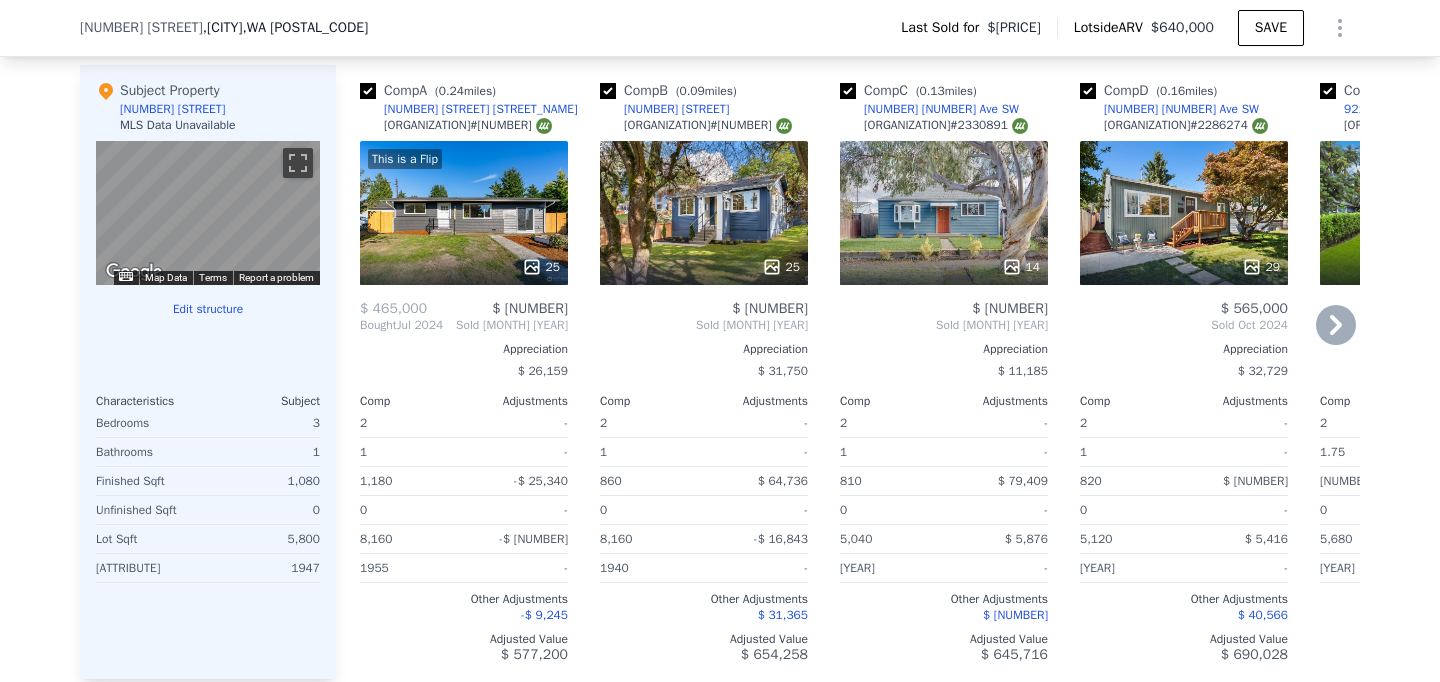 scroll, scrollTop: 1938, scrollLeft: 0, axis: vertical 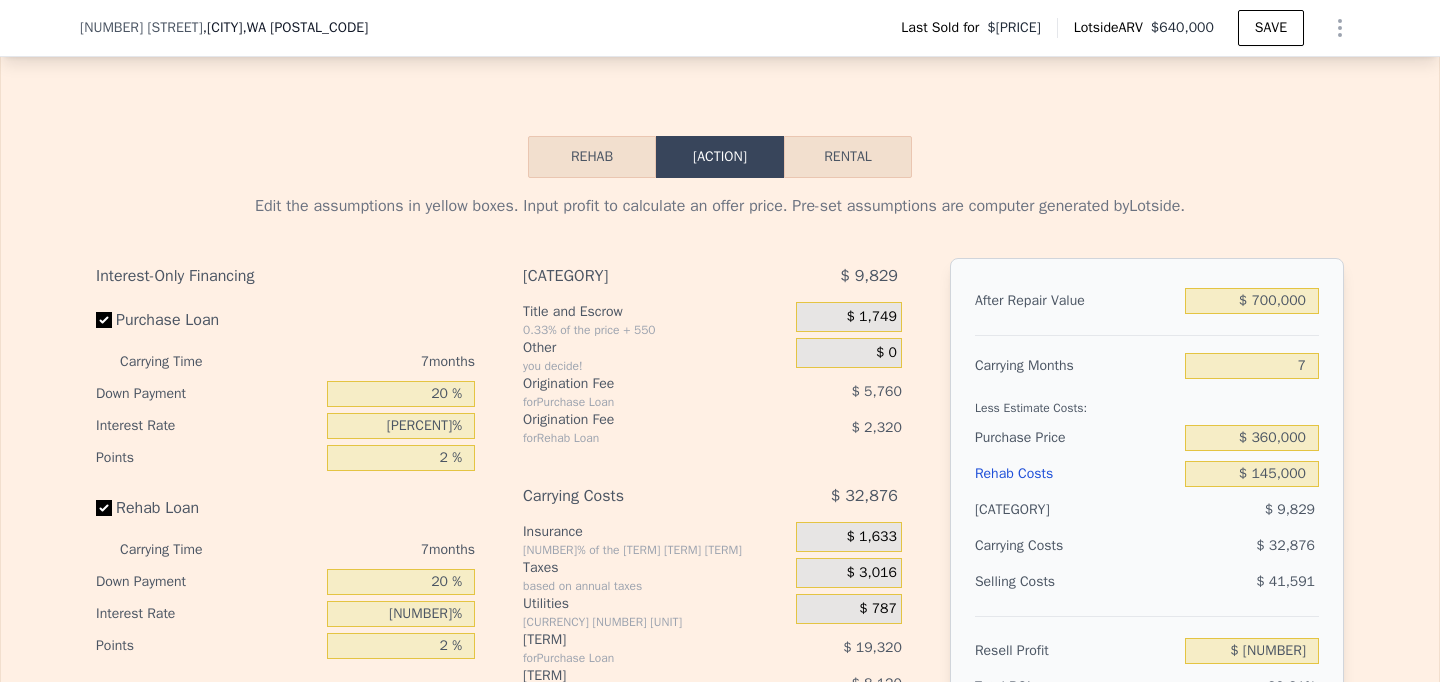 click on "Rehab" at bounding box center [592, 157] 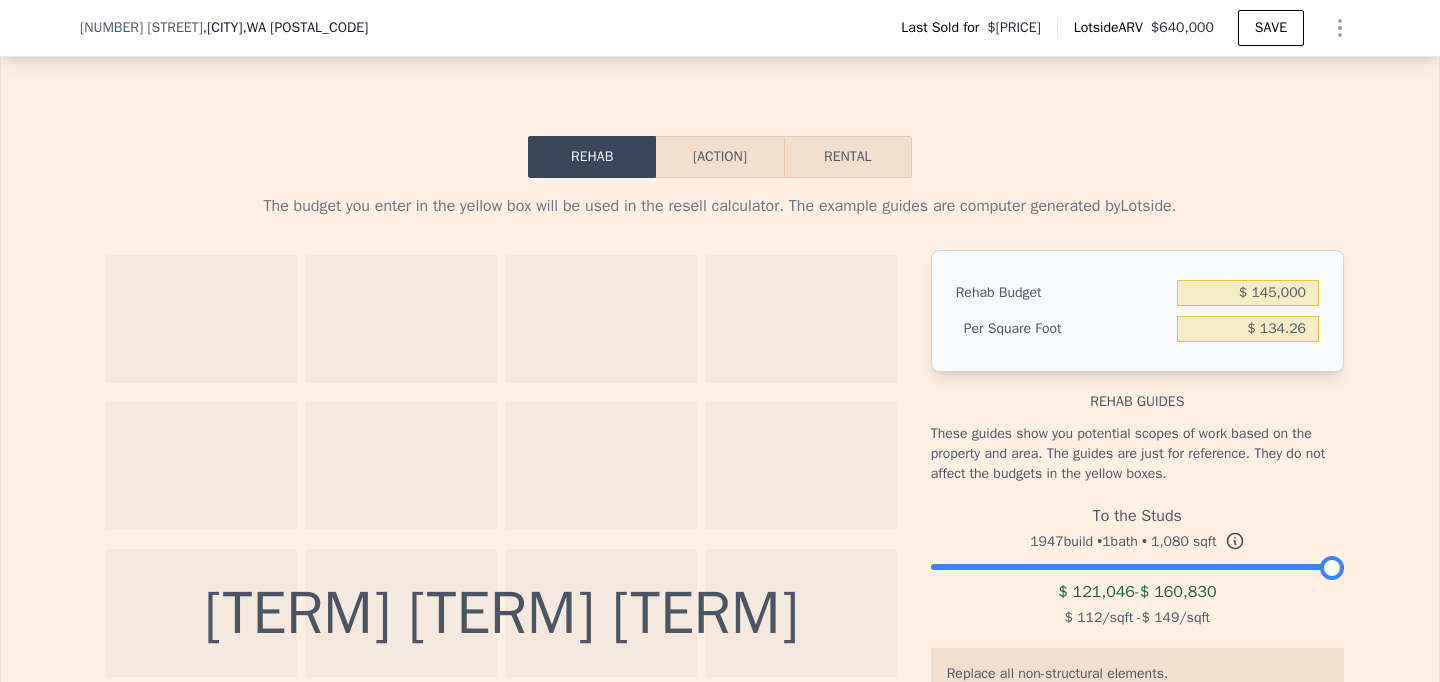 click on "[ACTION]" at bounding box center [719, 157] 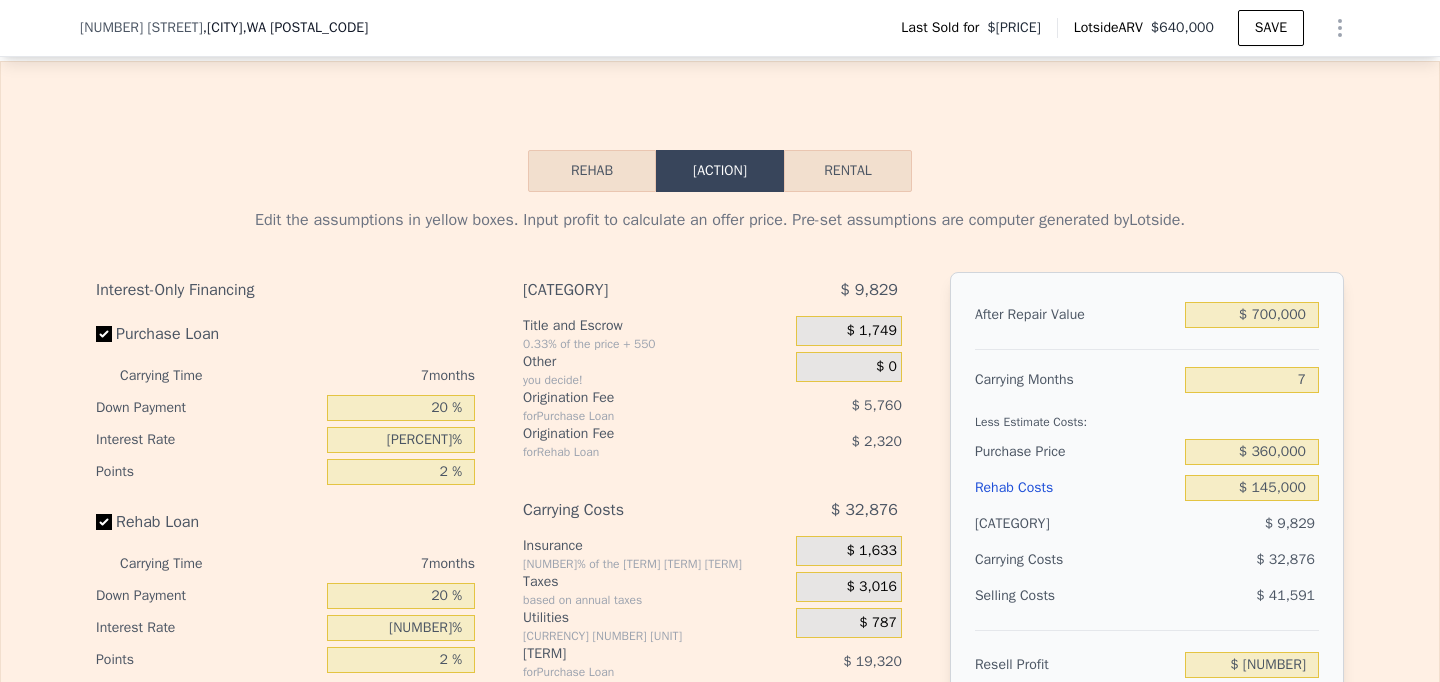scroll, scrollTop: 2683, scrollLeft: 0, axis: vertical 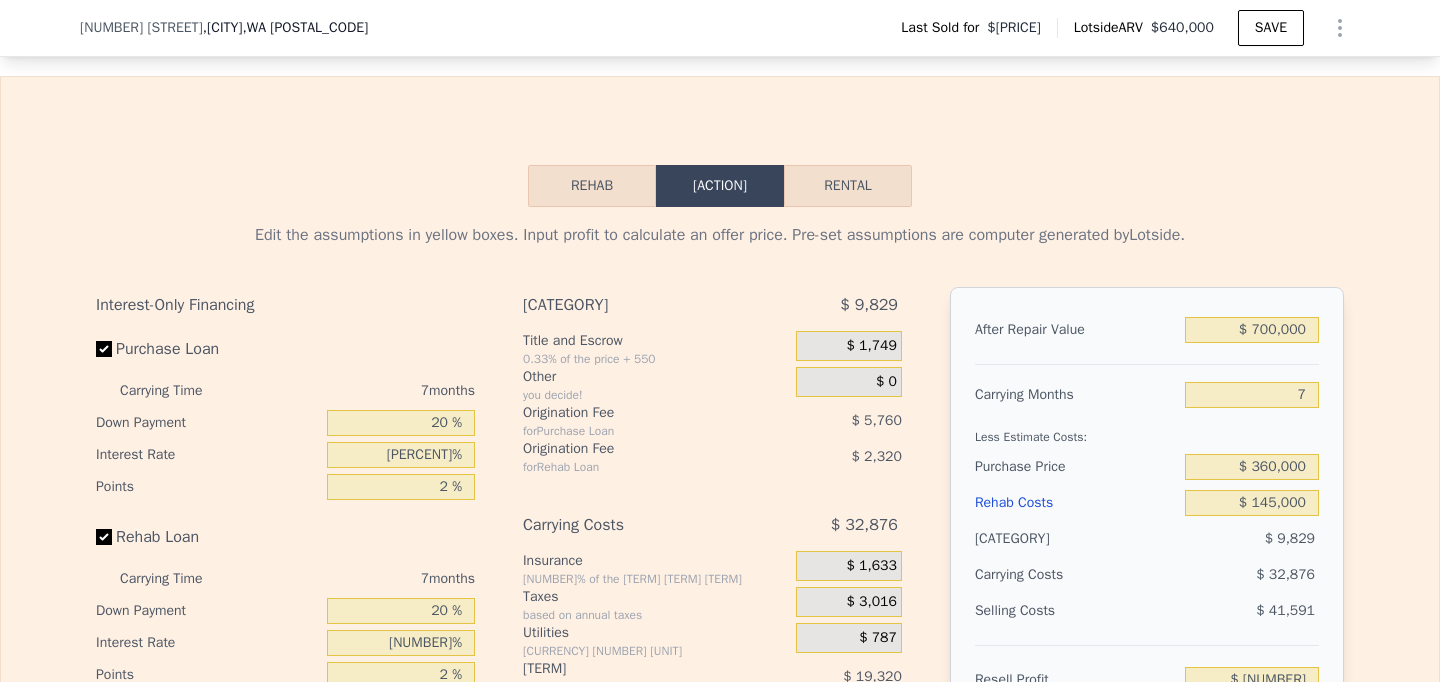 click on "Rental" at bounding box center (848, 186) 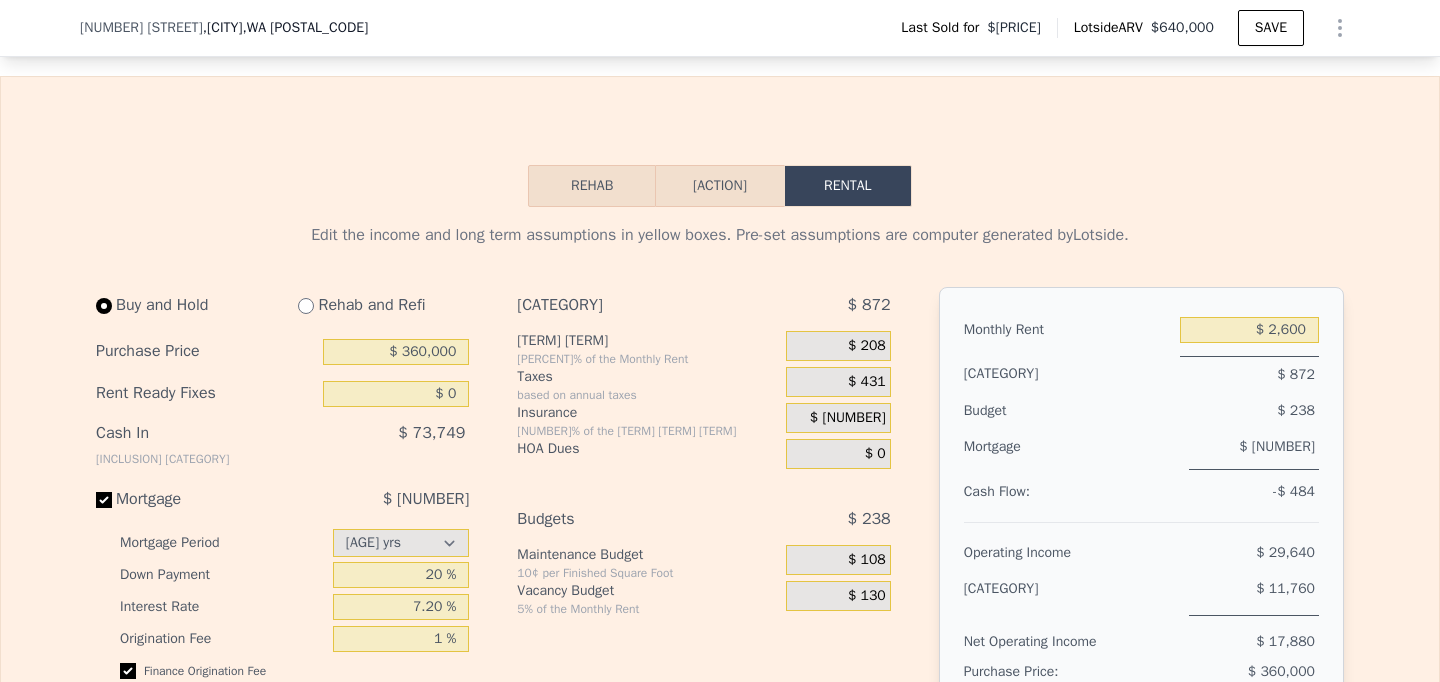click on "Rehab and Refi" at bounding box center (375, 305) 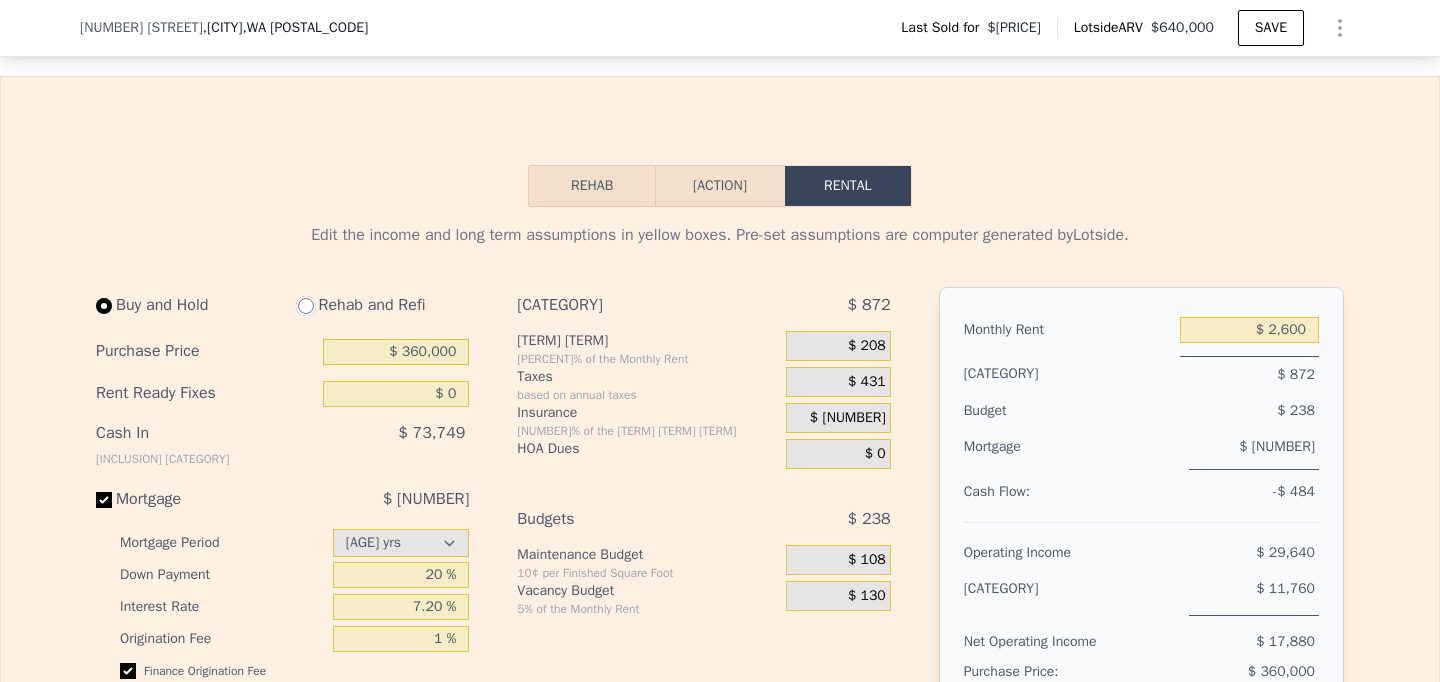 click at bounding box center (306, 306) 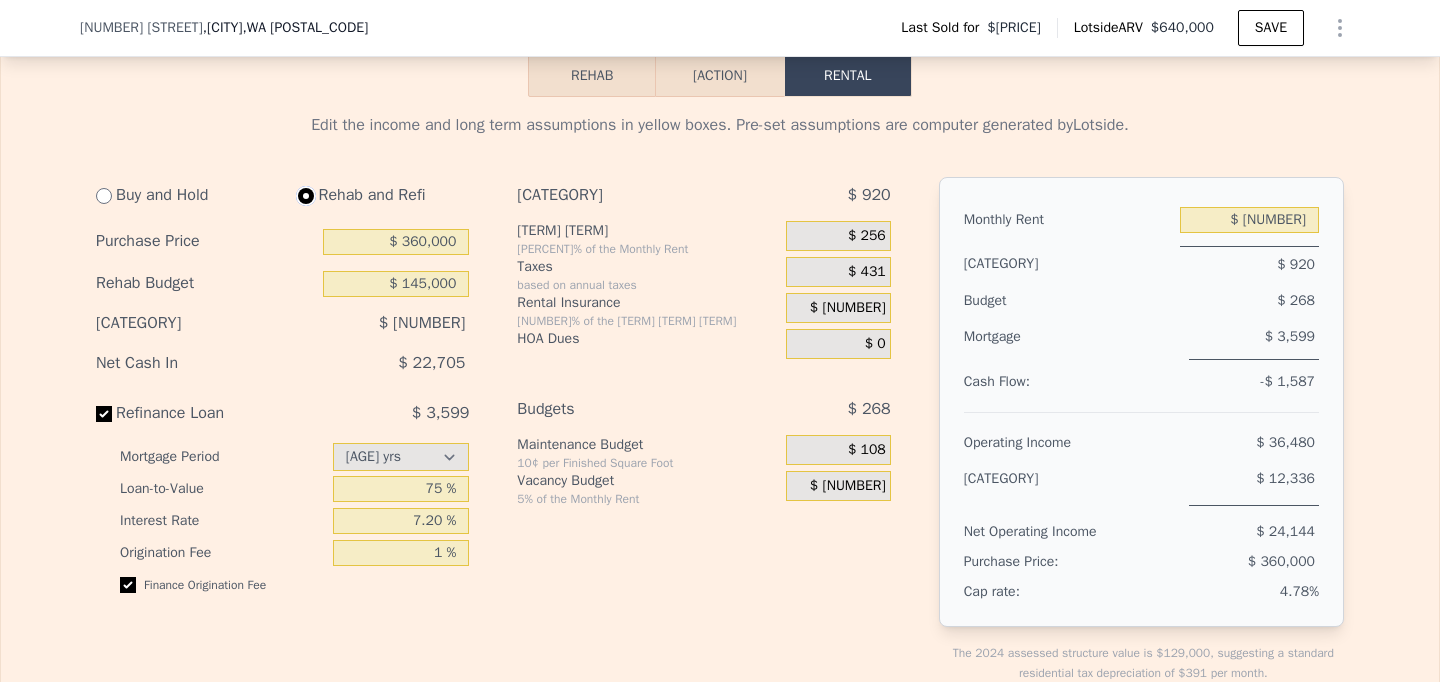scroll, scrollTop: 2806, scrollLeft: 0, axis: vertical 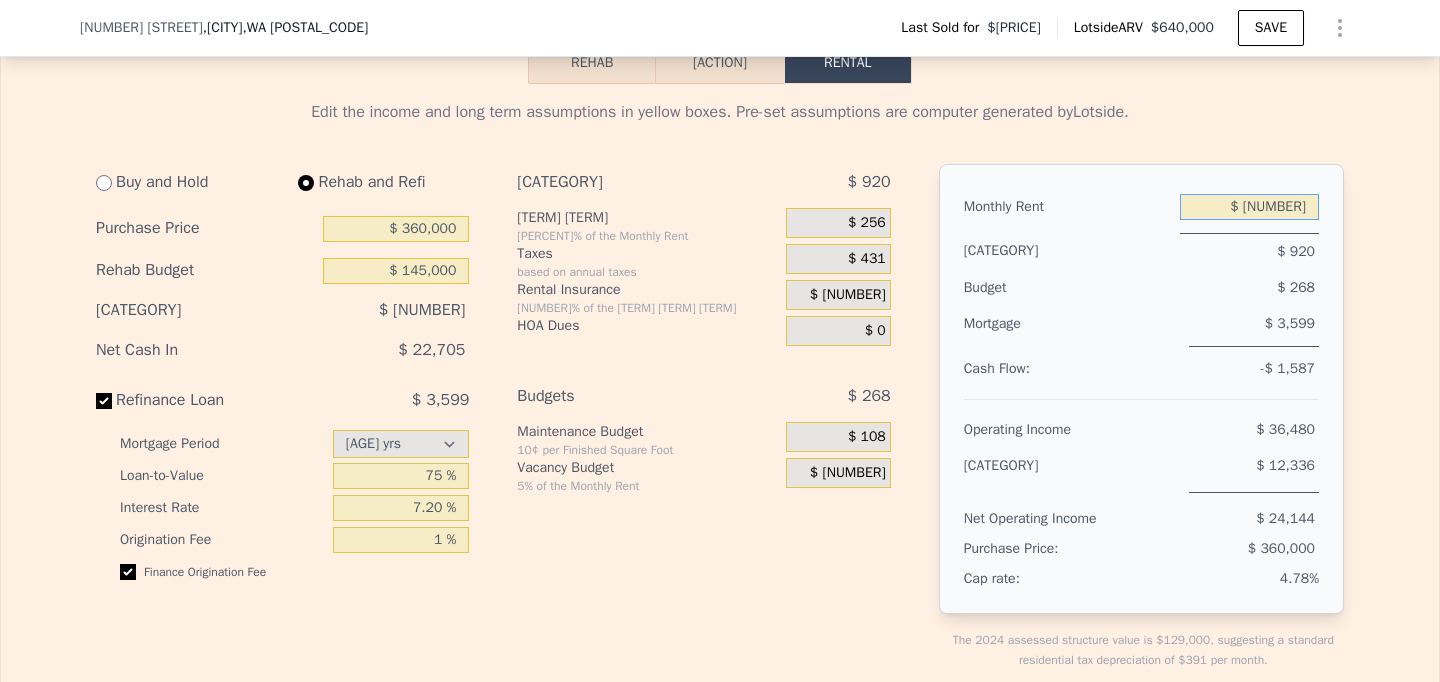 click on "$ [NUMBER]" at bounding box center (1249, 207) 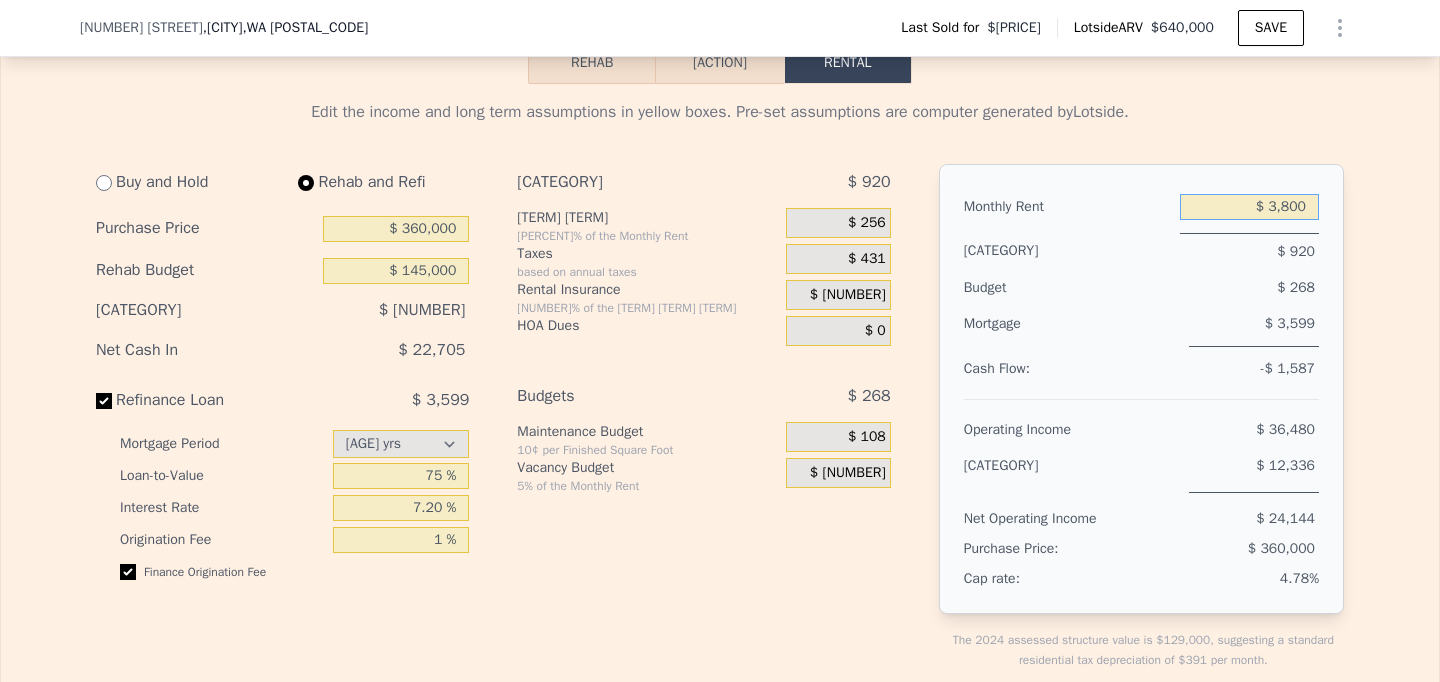 type on "$ 3,800" 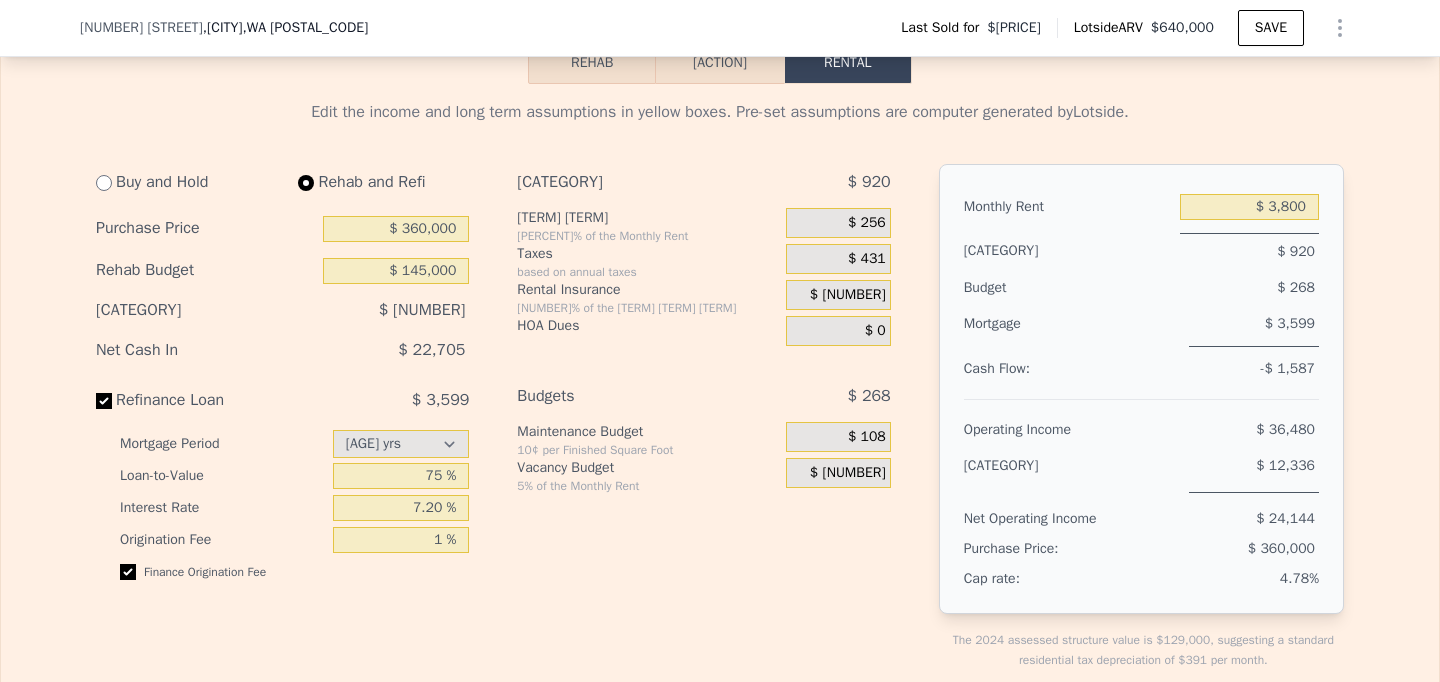 click on "Monthly Rent $ [AMOUNT] Expenses $ [AMOUNT] Budget $ [AMOUNT] Mortgage $ [AMOUNT] Cash Flow: $ [AMOUNT] Operating Income $ [AMOUNT] Operating Costs $ [AMOUNT] Net Operating Income $ [AMOUNT] Purchase Price: $ [AMOUNT] Cap rate: [PERCENT]%" at bounding box center (1141, 389) 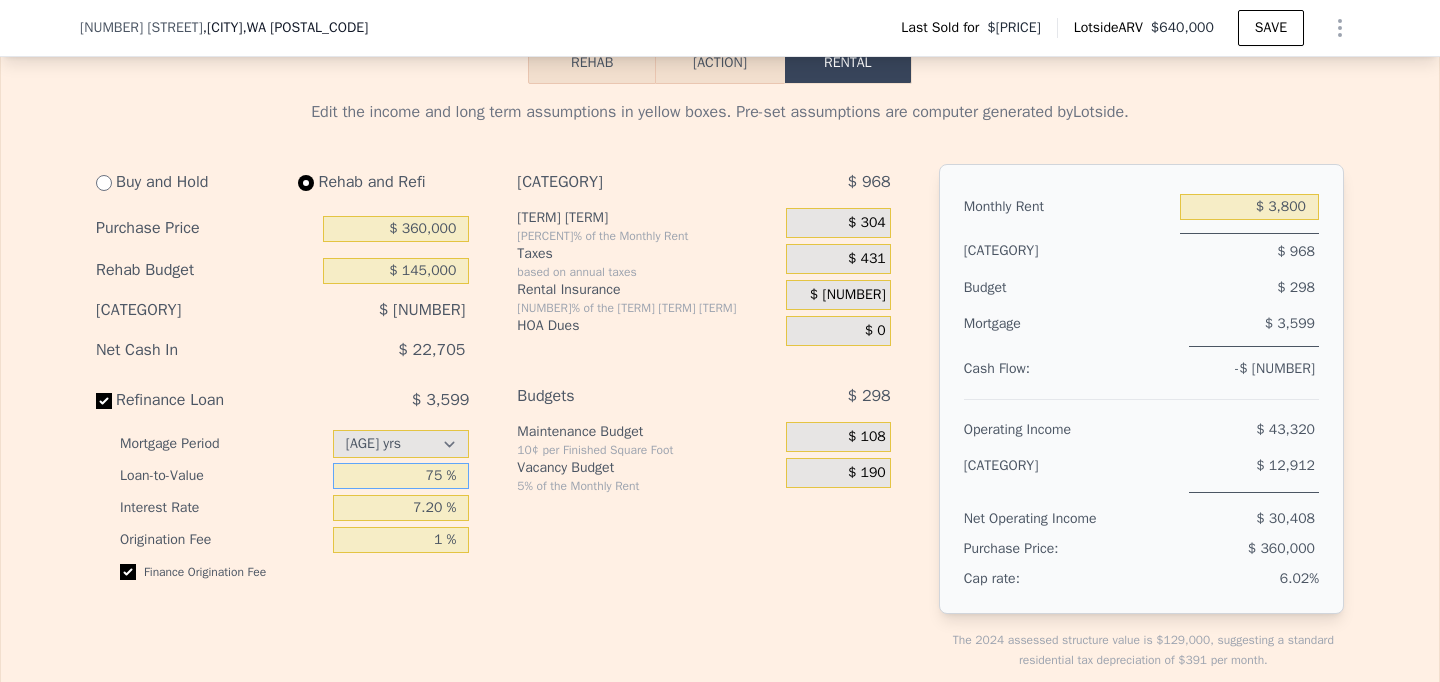 click on "75 %" at bounding box center (401, 476) 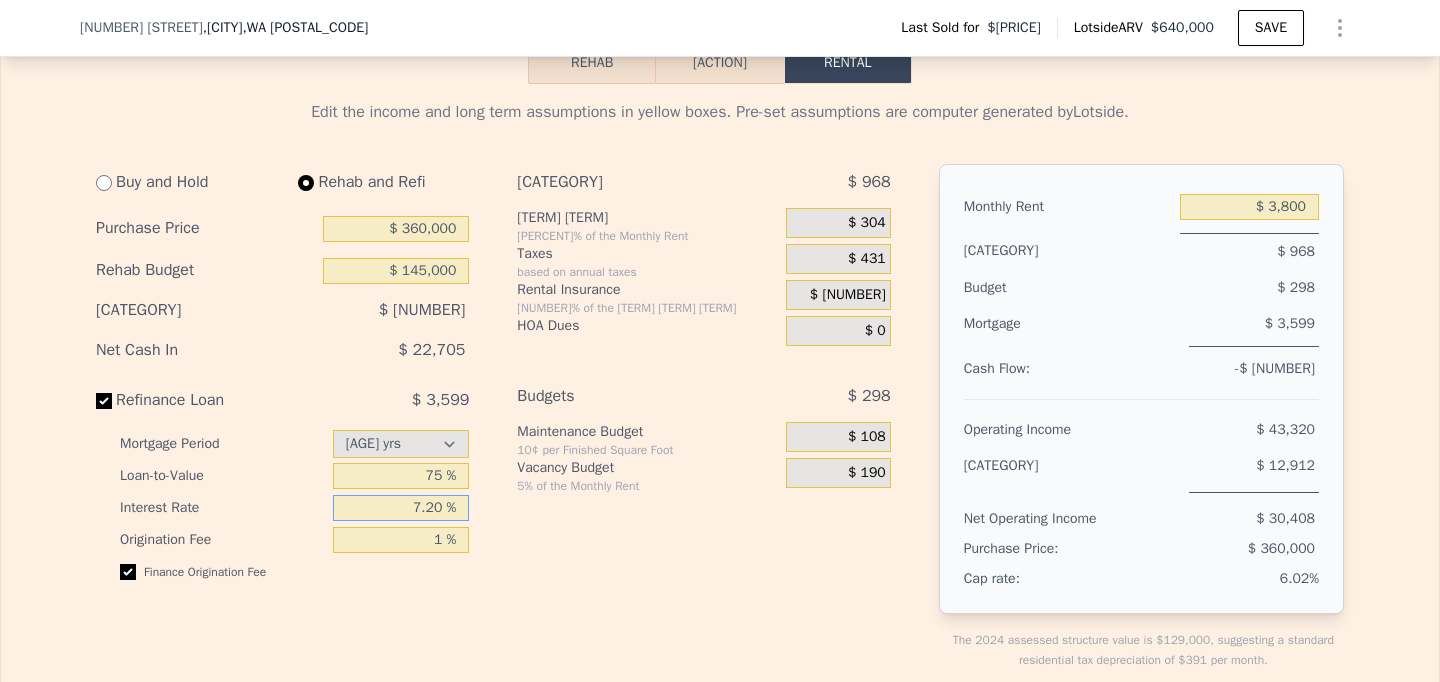 click on "7.20 %" at bounding box center (401, 476) 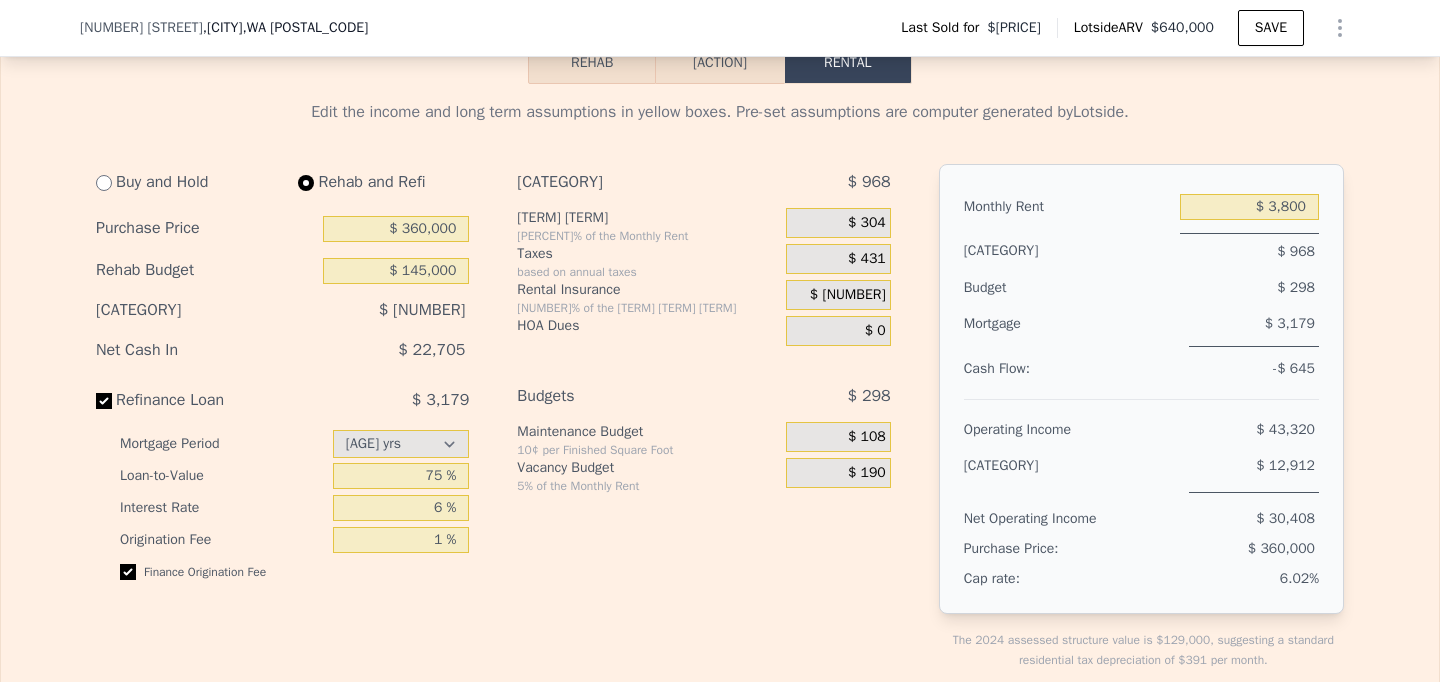 click on "Expenses $ 968 Property Management 8% of the Monthly Rent $ 304 Taxes based on annual taxes $ 431 Rental Insurance 0.4% of the After Repair Value $ 233 HOA Dues $ 0 Budgets $ 298 Maintenance Budget 10¢ per Finished Square Foot $ 108 Vacancy Budget 5% of the Monthly Rent $ 190" at bounding box center [711, 433] 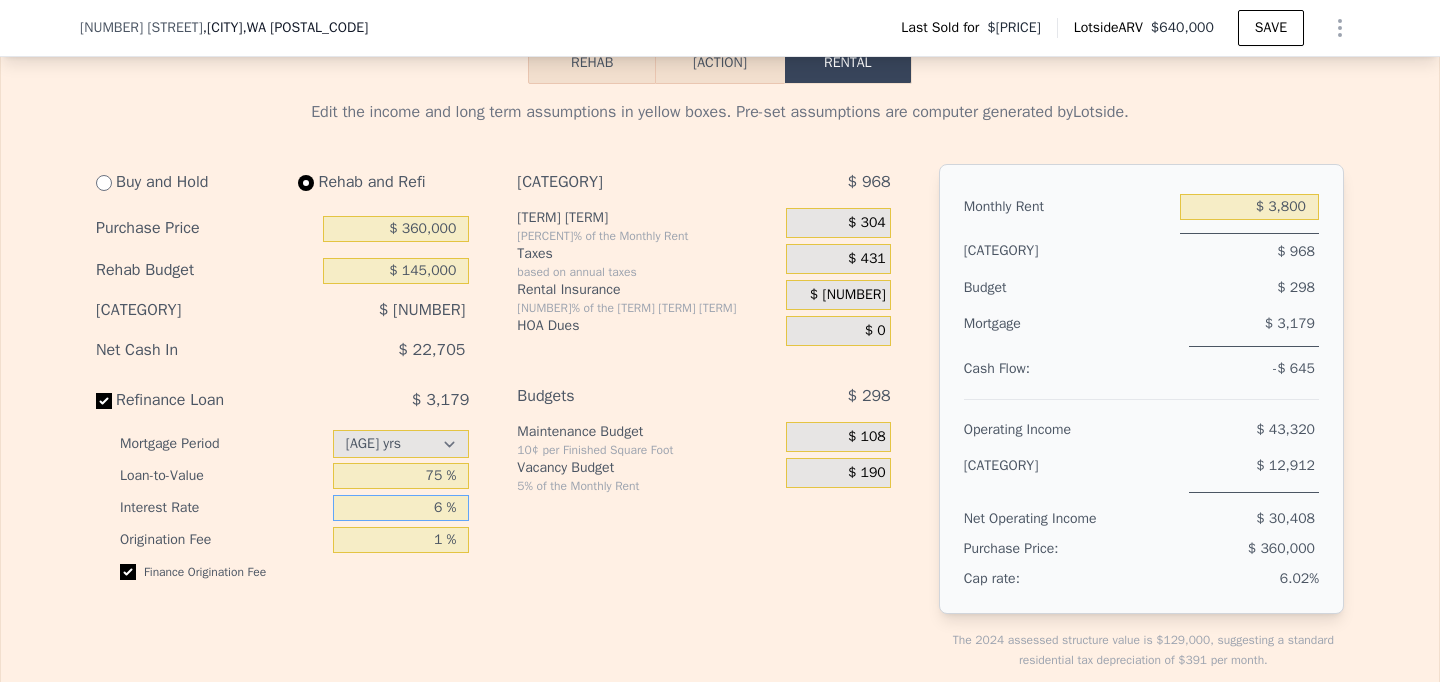 click on "6 %" at bounding box center (401, 476) 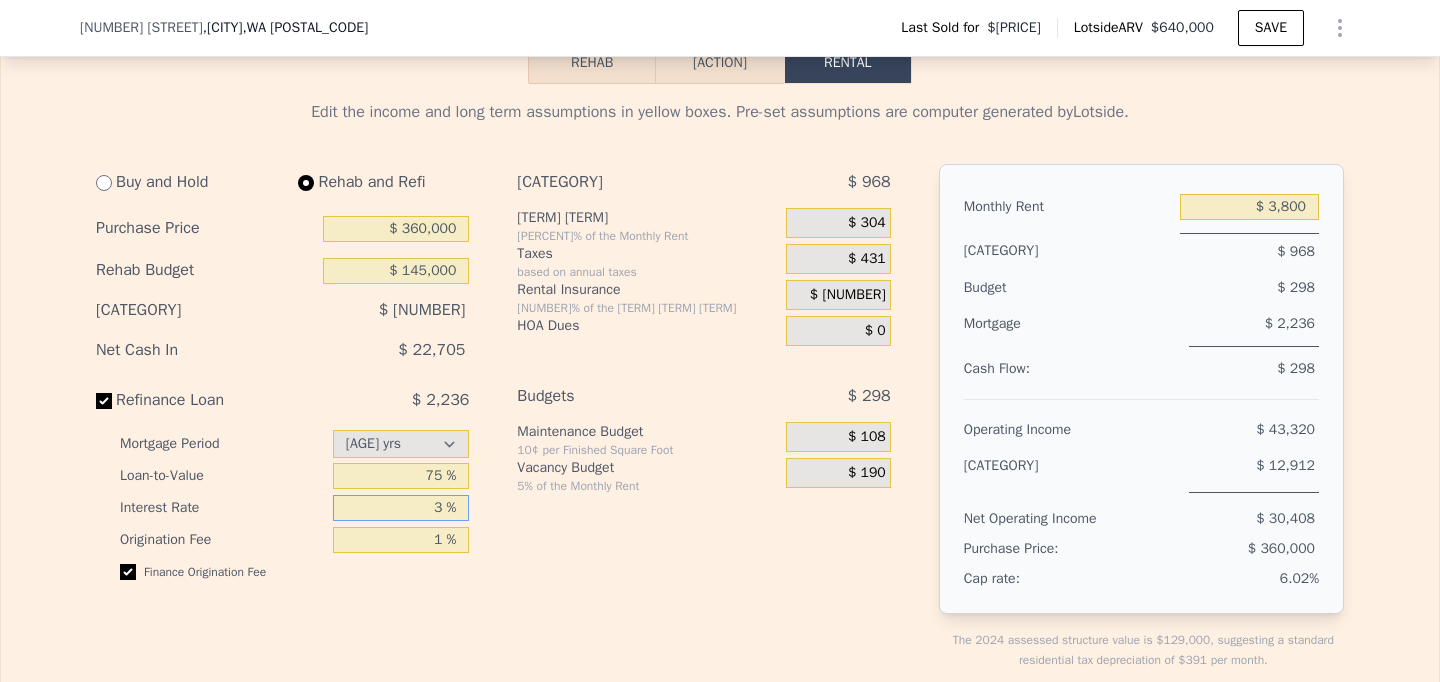 click on "3 %" at bounding box center (401, 476) 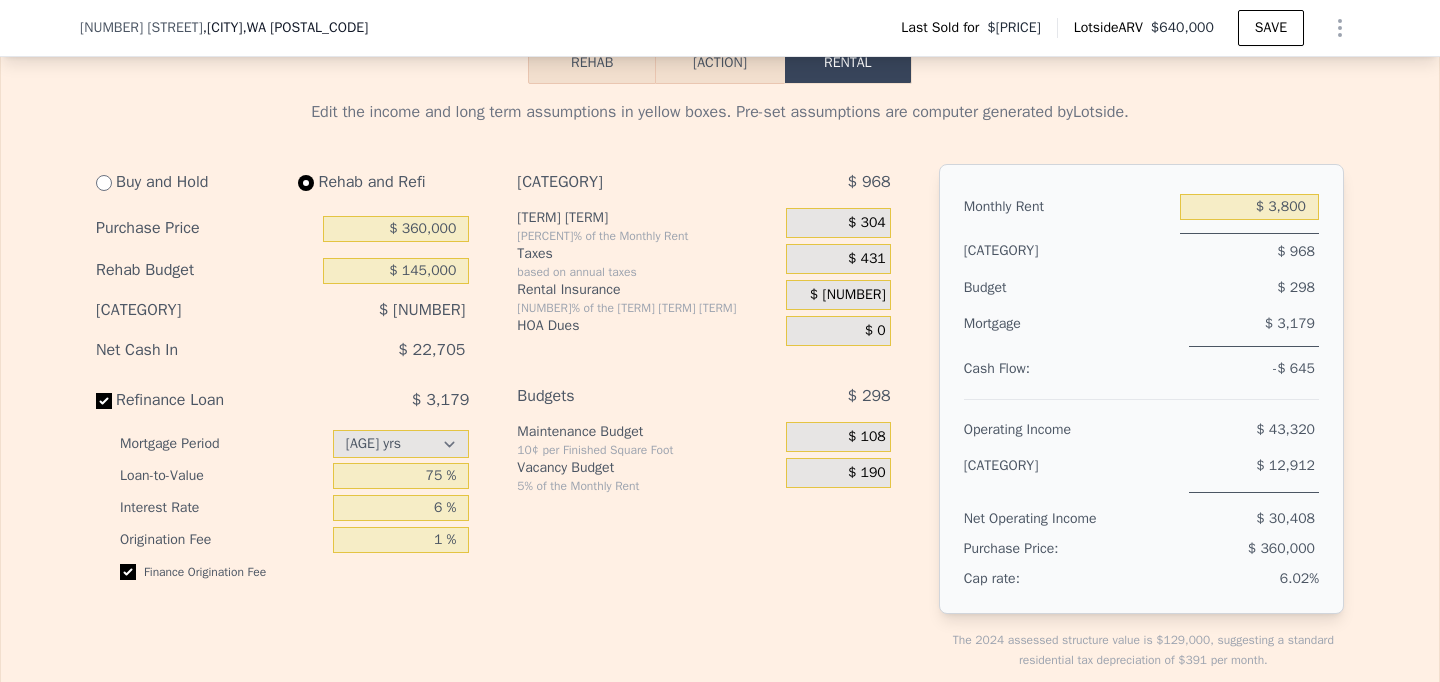 click on "Expenses $ 968 Property Management 8% of the Monthly Rent $ 304 Taxes based on annual taxes $ 431 Rental Insurance 0.4% of the After Repair Value $ 233 HOA Dues $ 0 Budgets $ 298 Maintenance Budget 10¢ per Finished Square Foot $ 108 Vacancy Budget 5% of the Monthly Rent $ 190" at bounding box center (711, 433) 